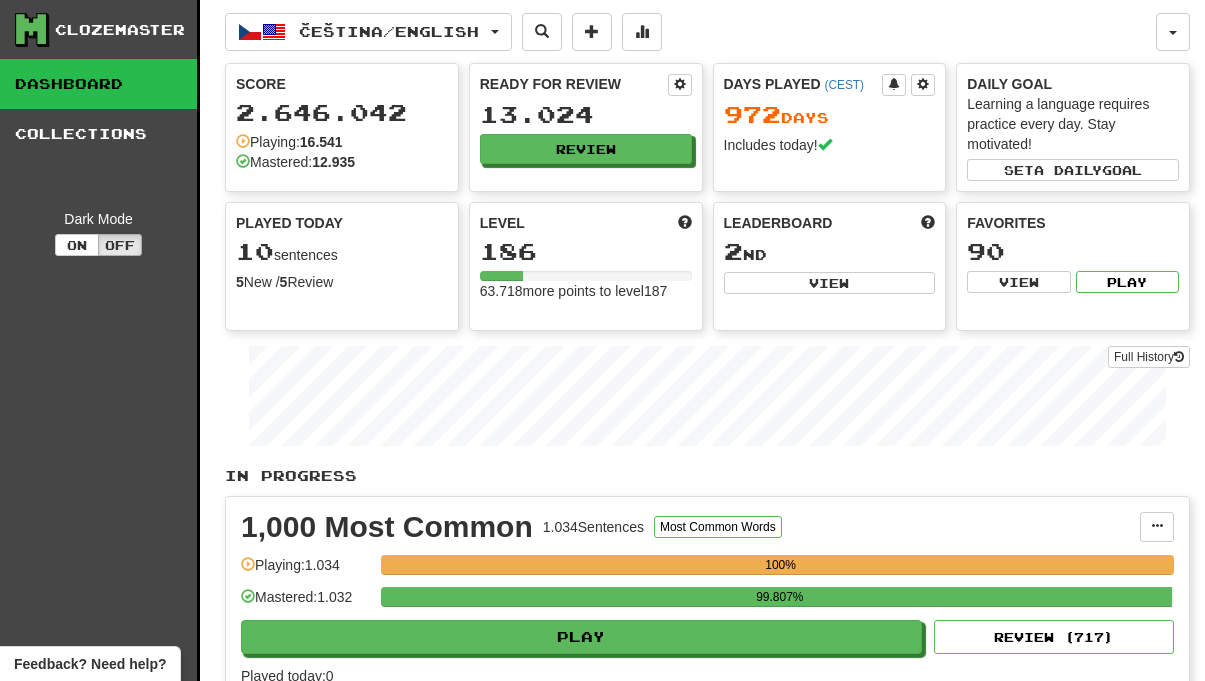 scroll, scrollTop: 0, scrollLeft: 0, axis: both 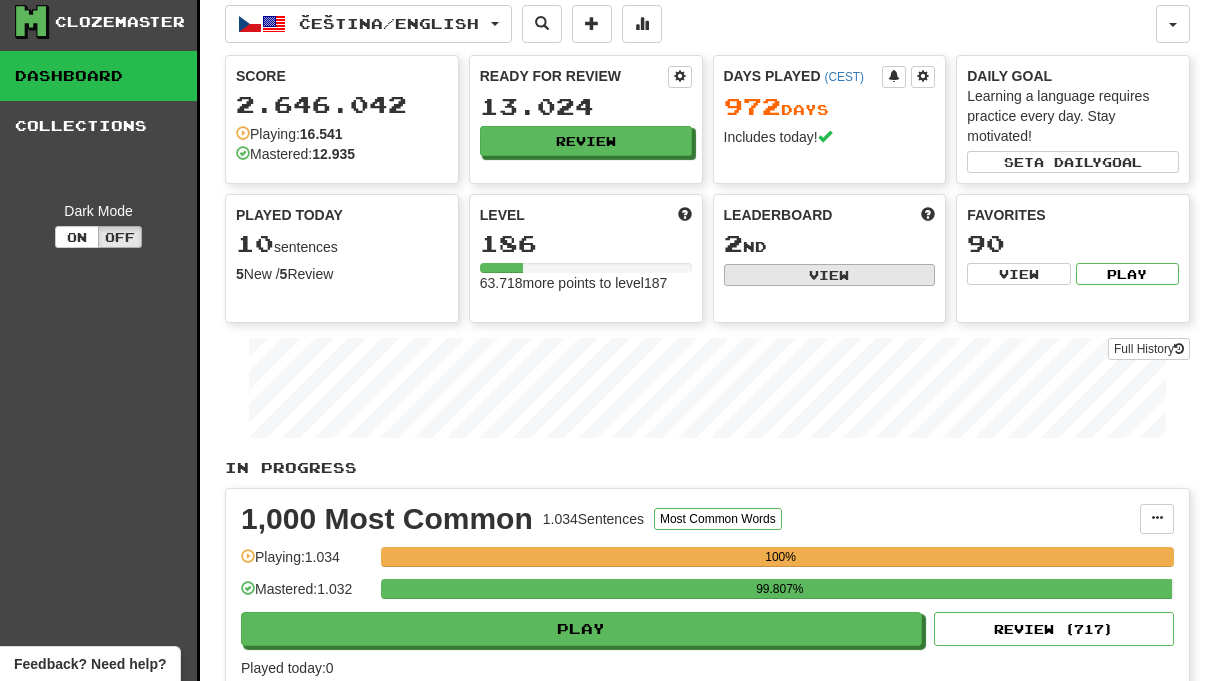 click on "View" at bounding box center (830, 275) 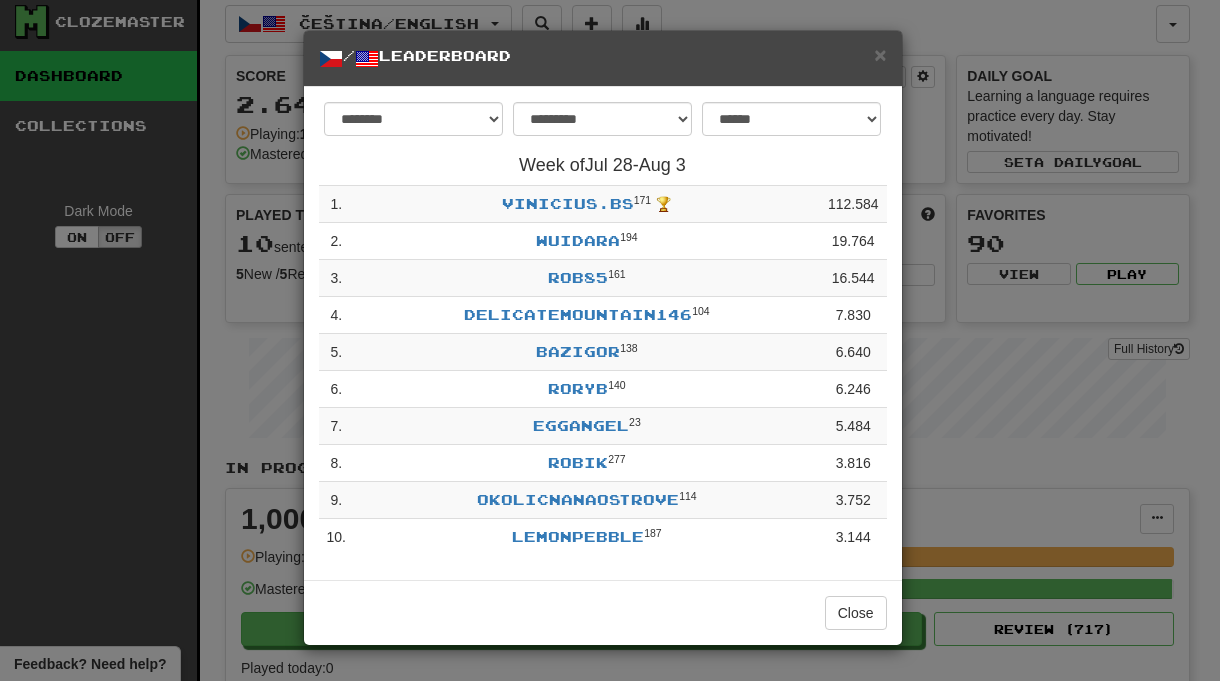 click on "**********" at bounding box center [610, 340] 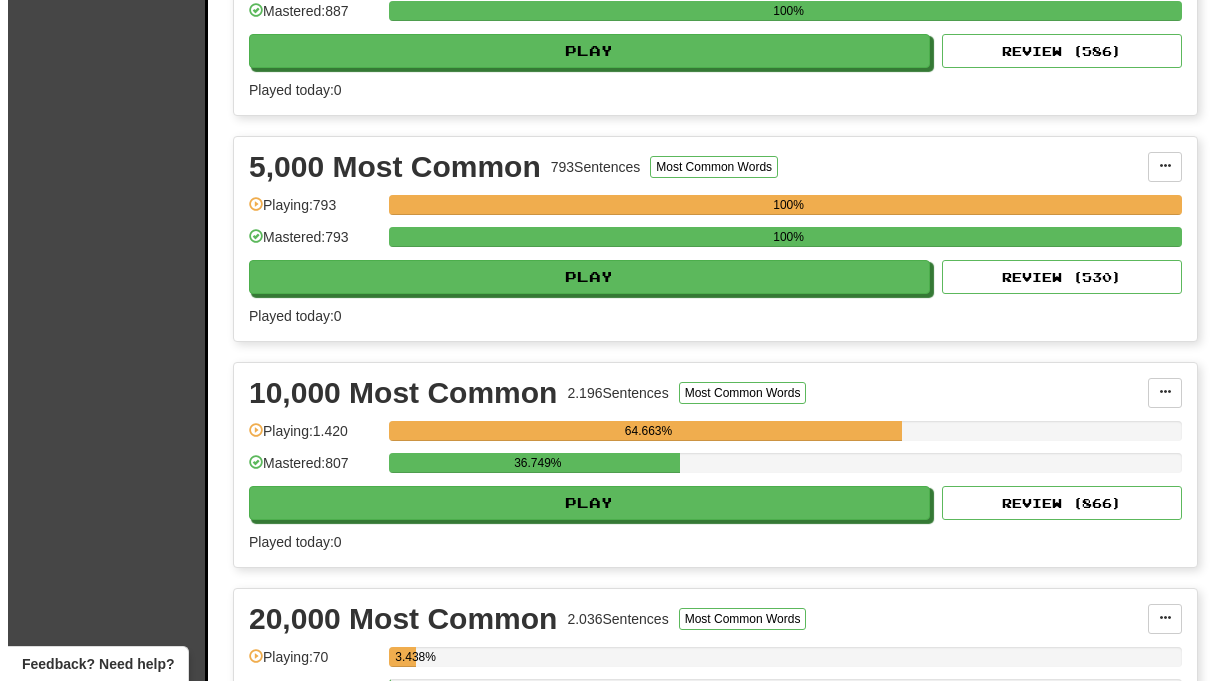 scroll, scrollTop: 1628, scrollLeft: 0, axis: vertical 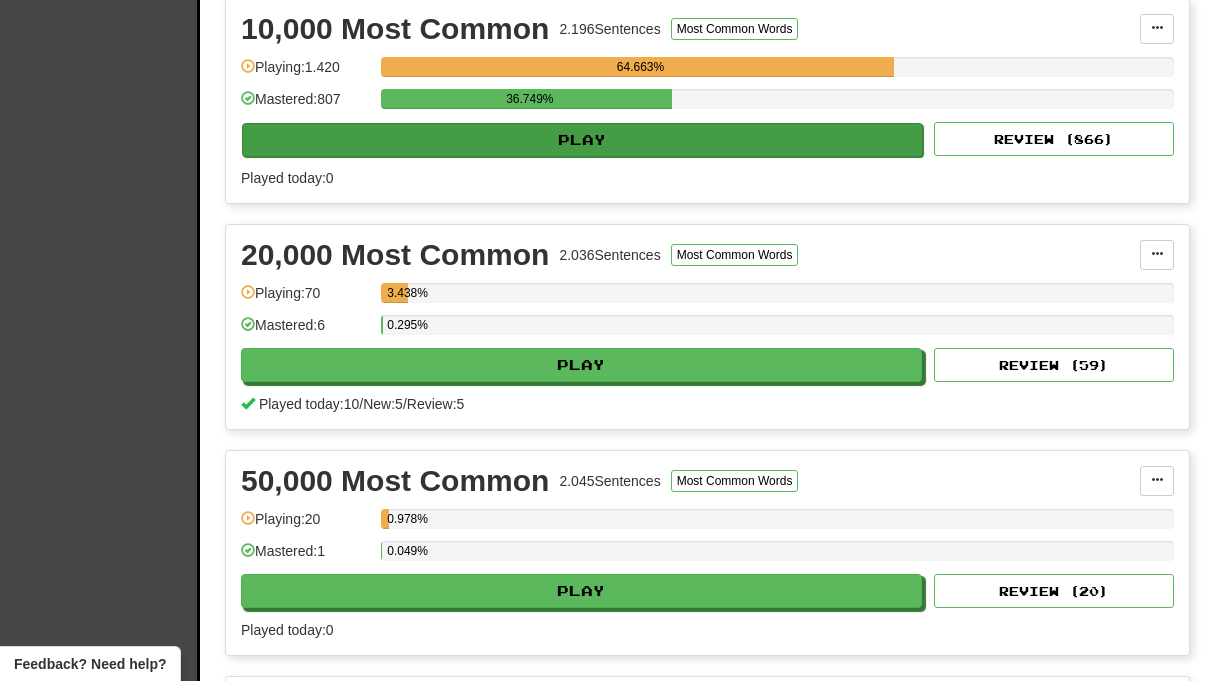 click on "Play" at bounding box center (582, 140) 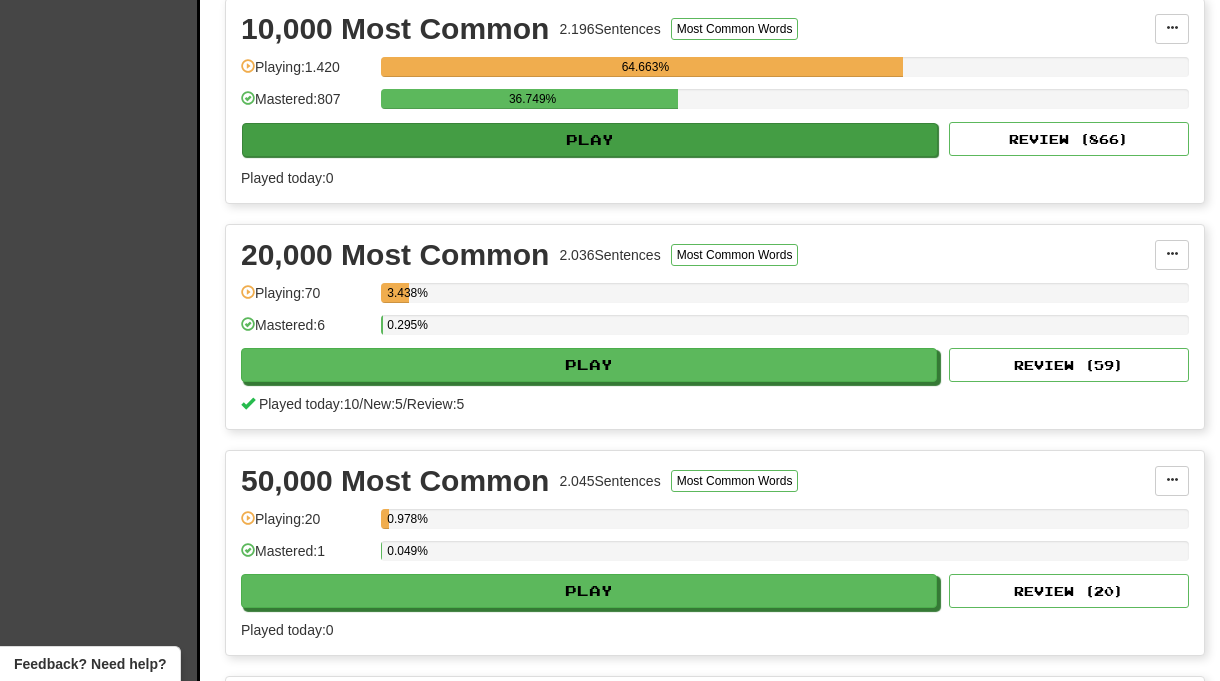 select on "**" 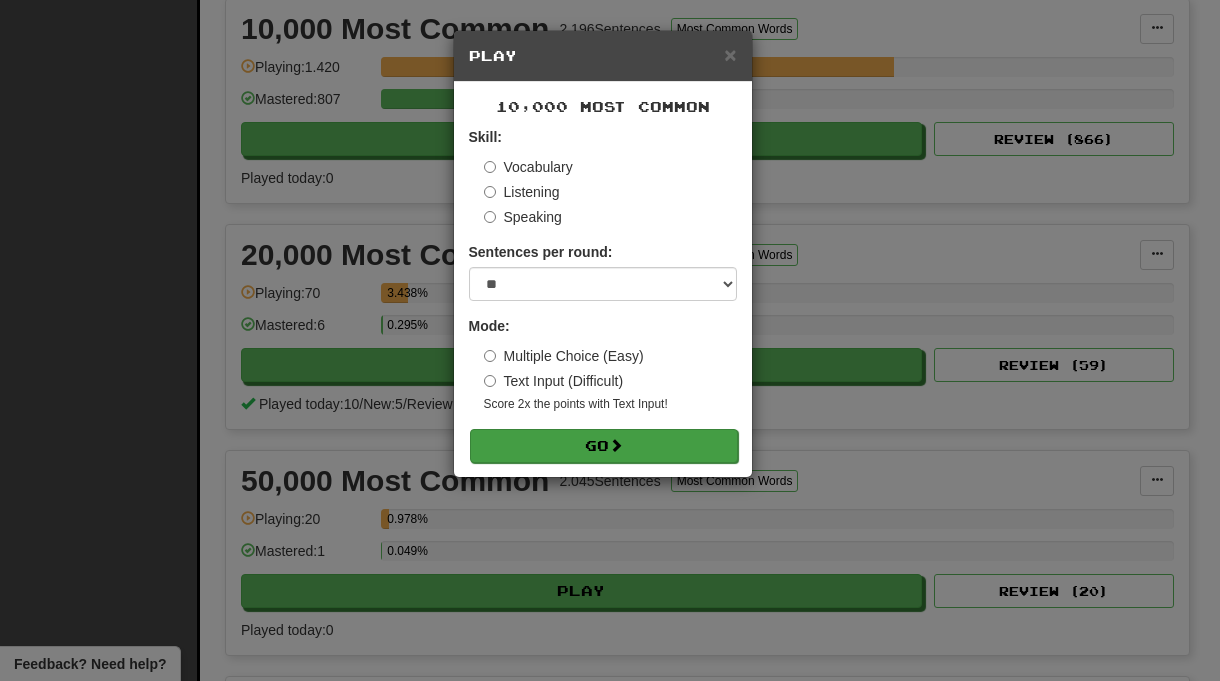 click on "Go" at bounding box center (604, 446) 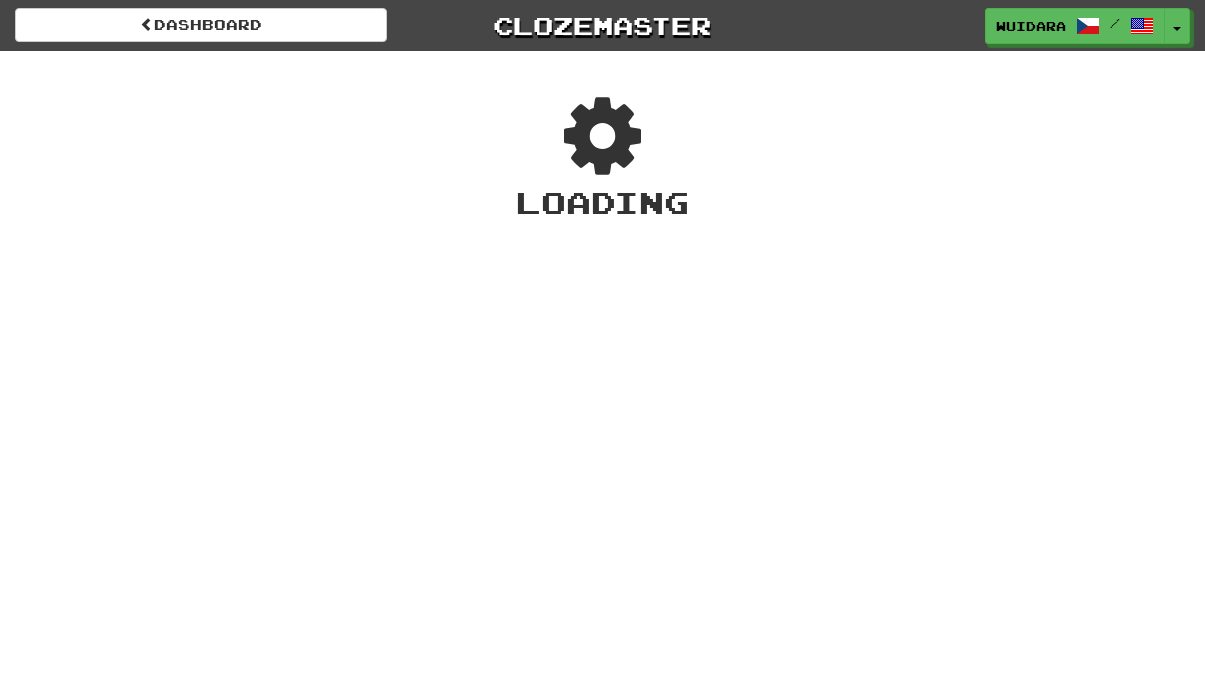 scroll, scrollTop: 0, scrollLeft: 0, axis: both 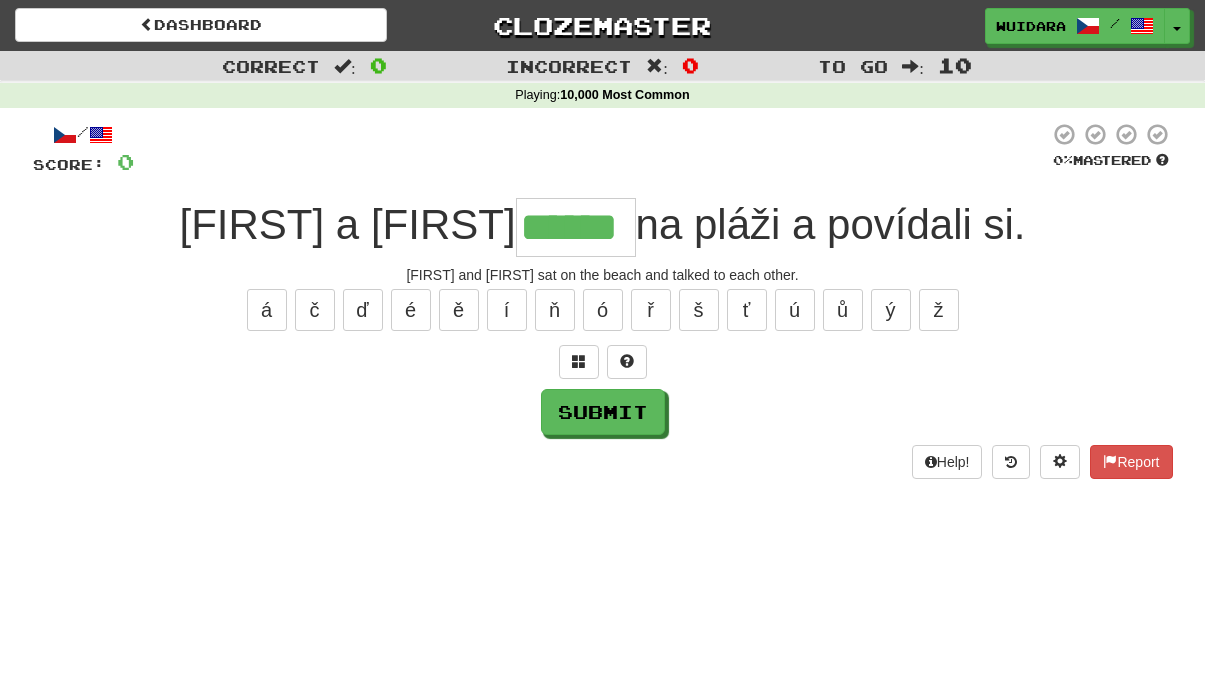 type on "******" 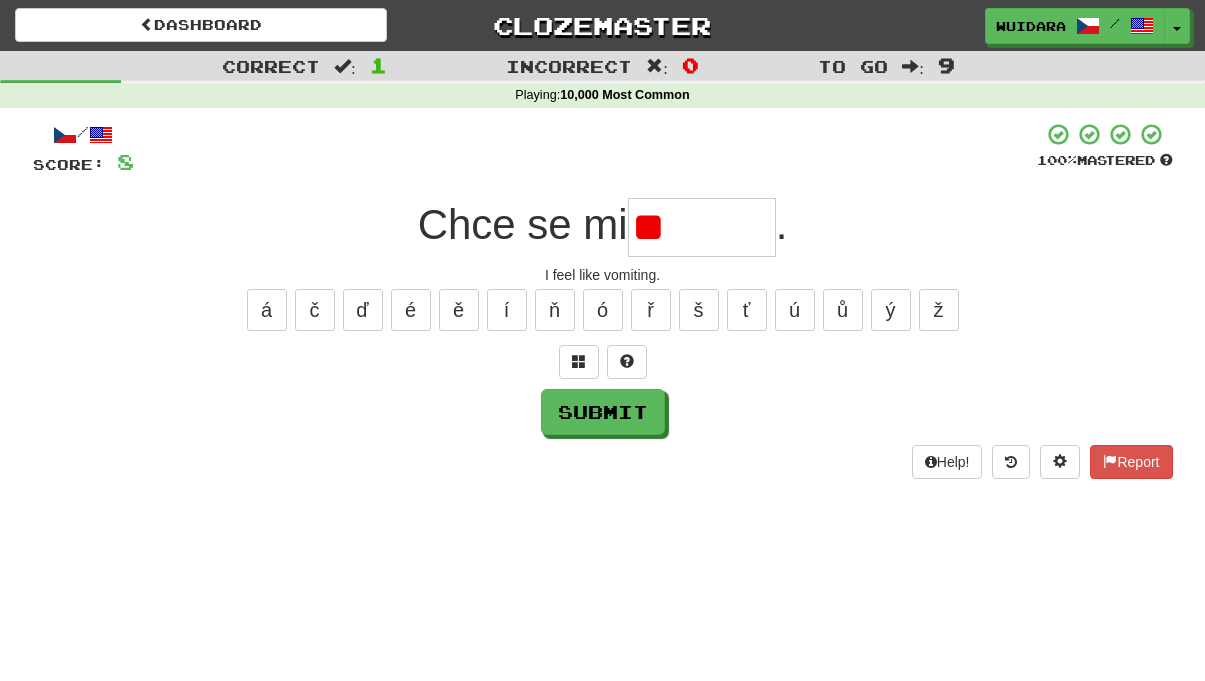 type on "*" 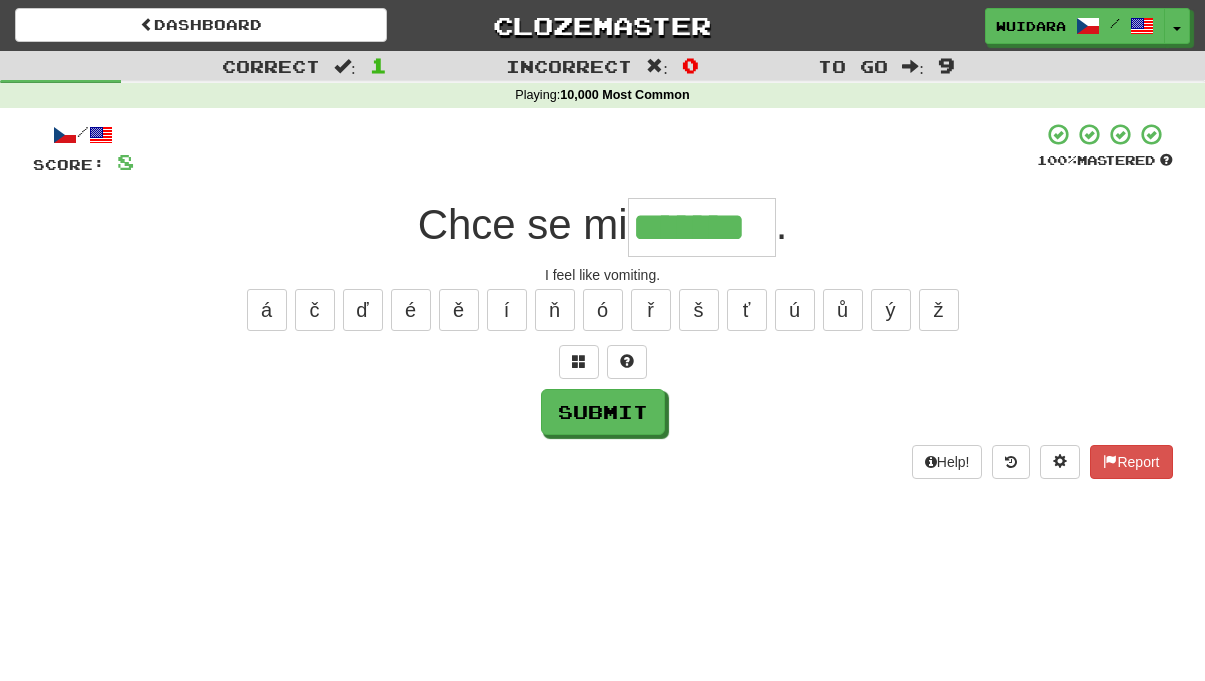 type on "*******" 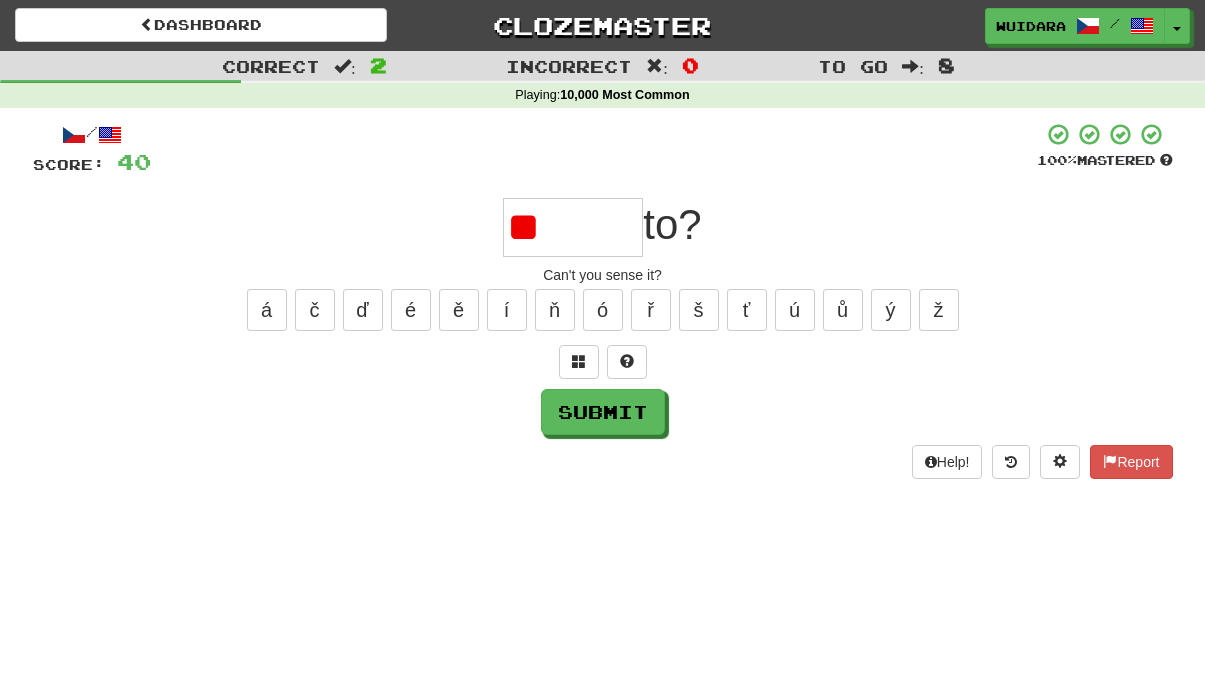 type on "*" 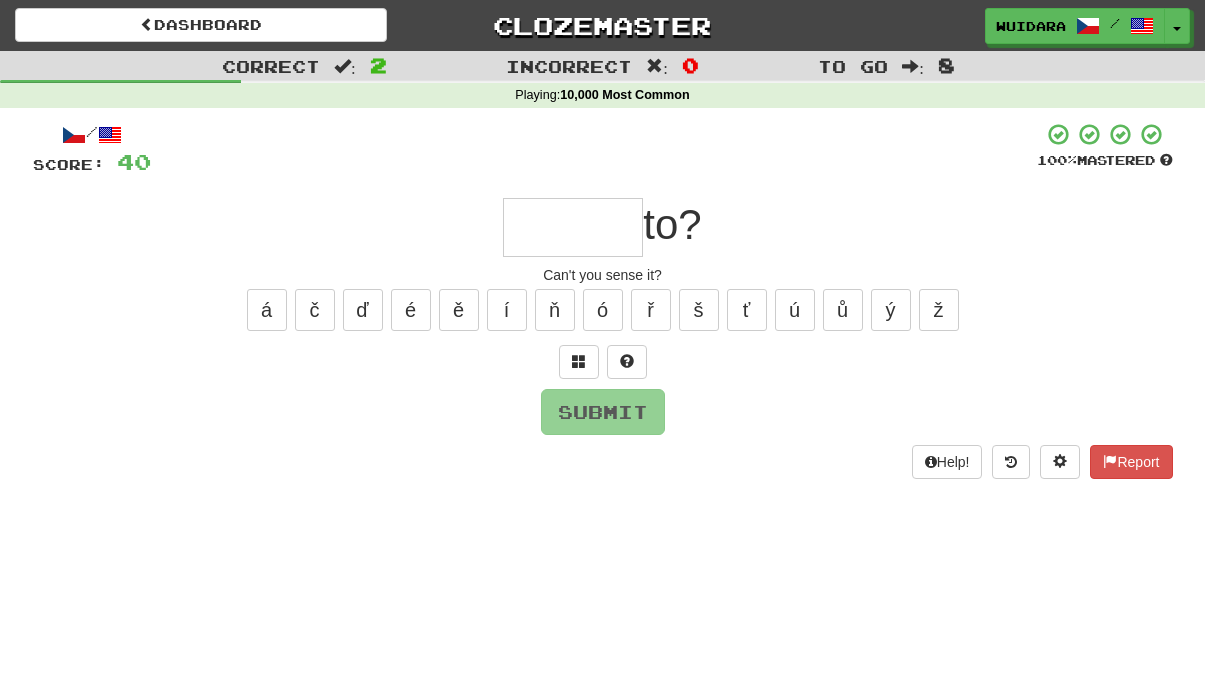 type on "*" 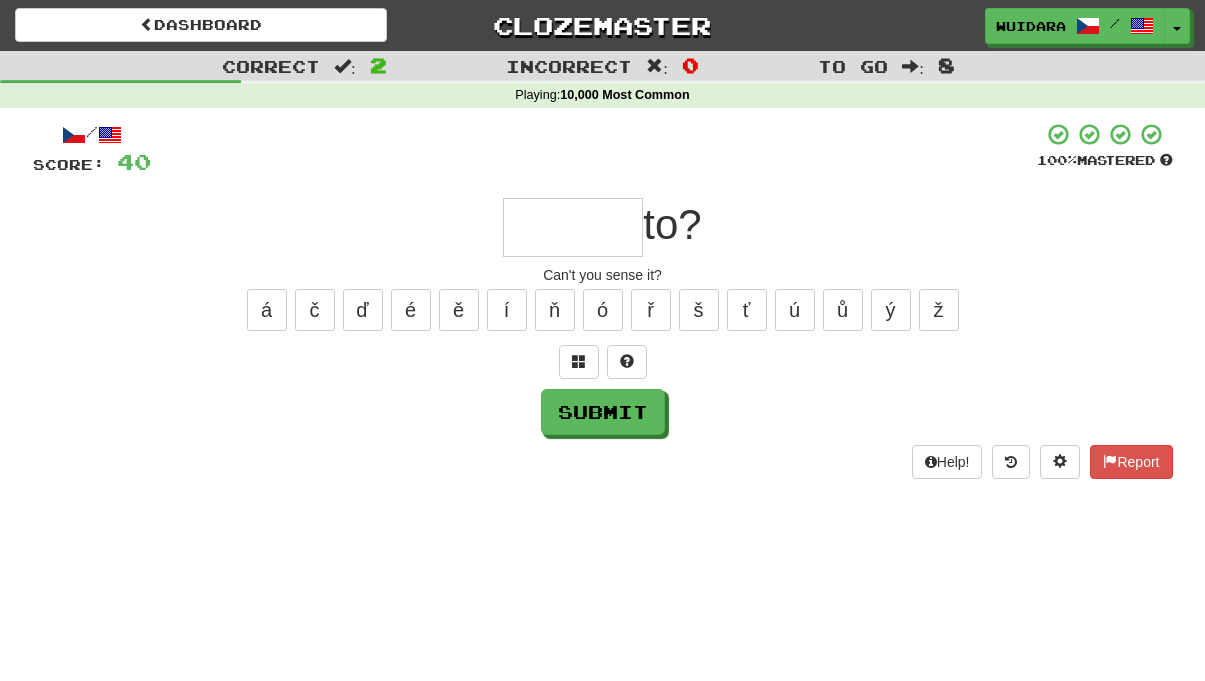 type on "*" 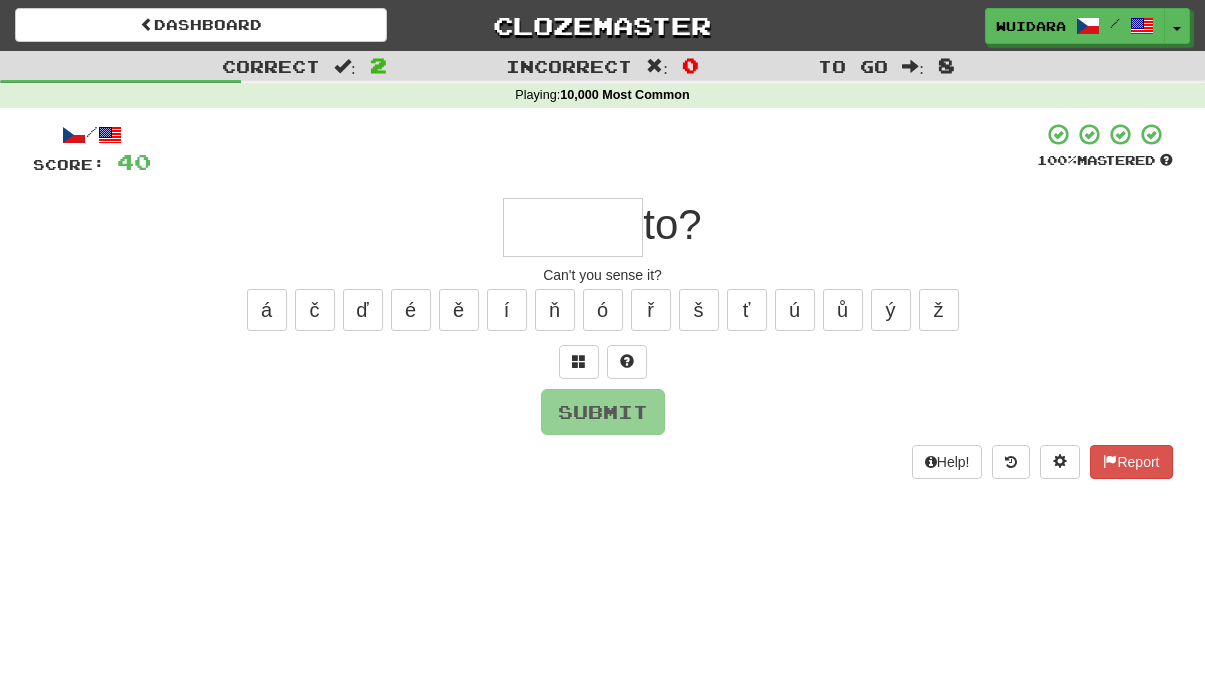type on "*" 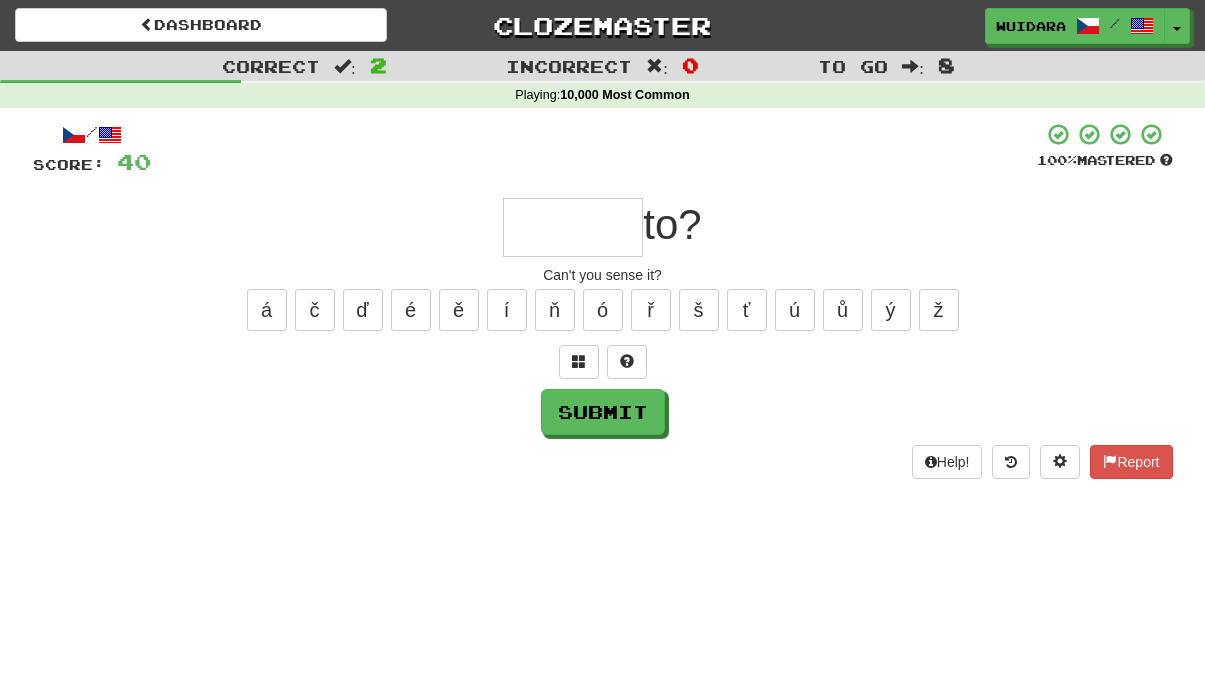 type on "*" 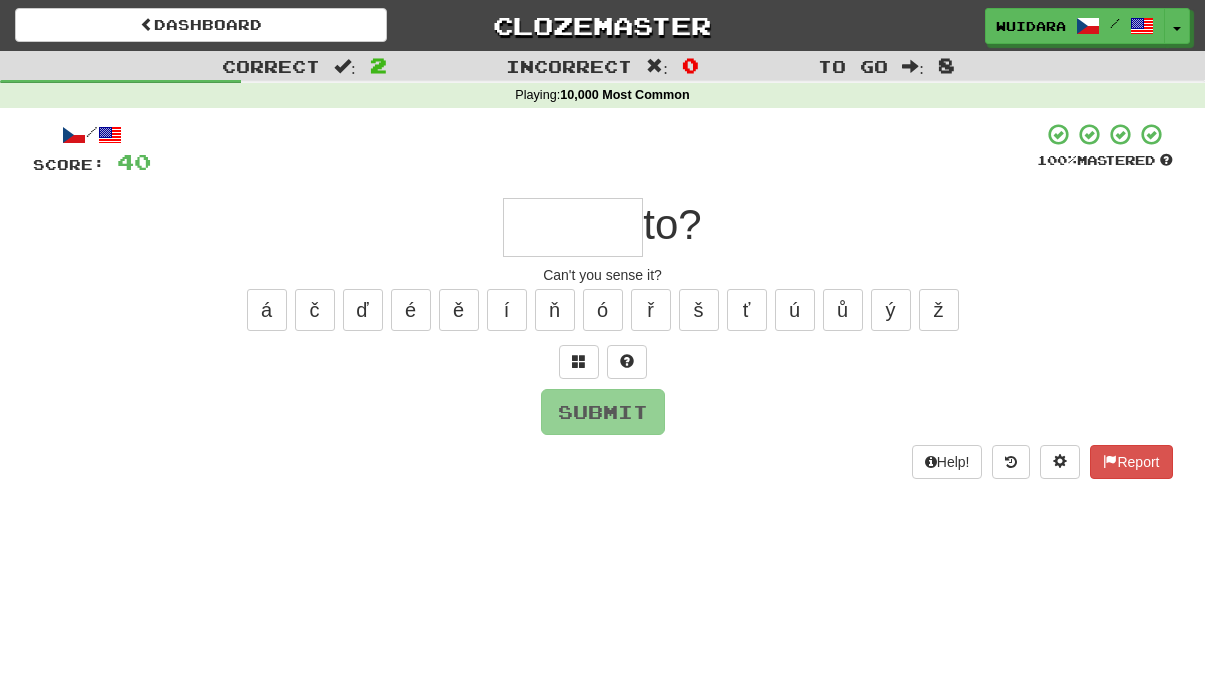 type on "*" 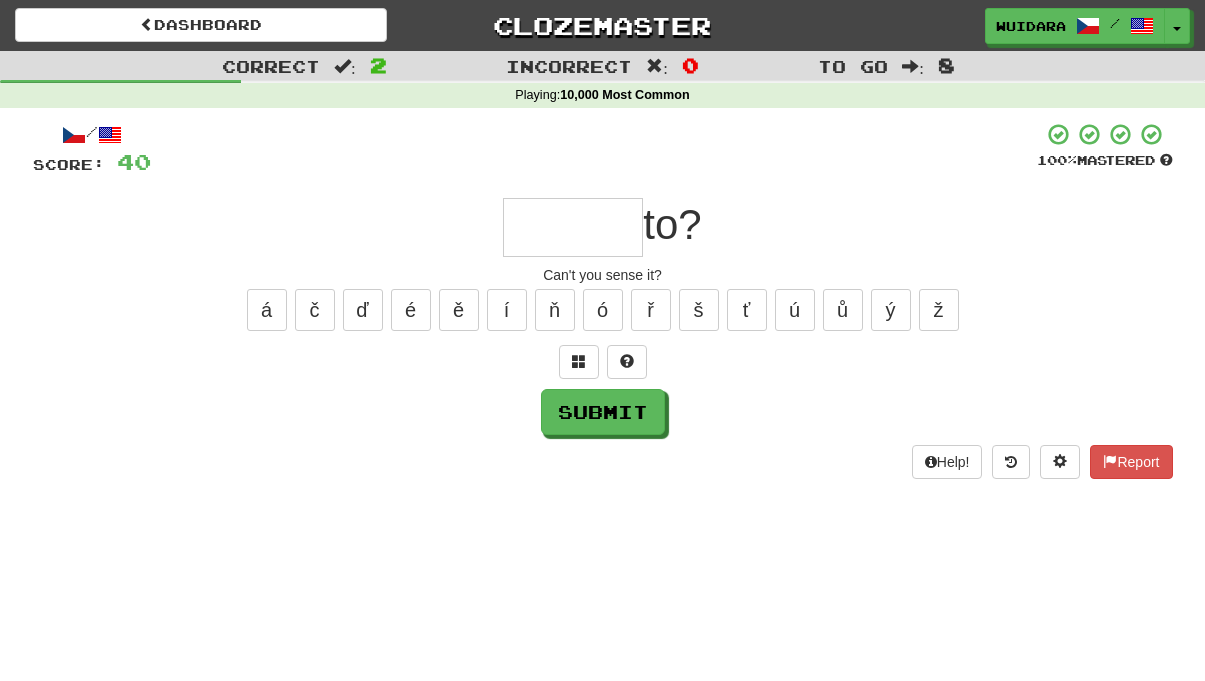 type on "*" 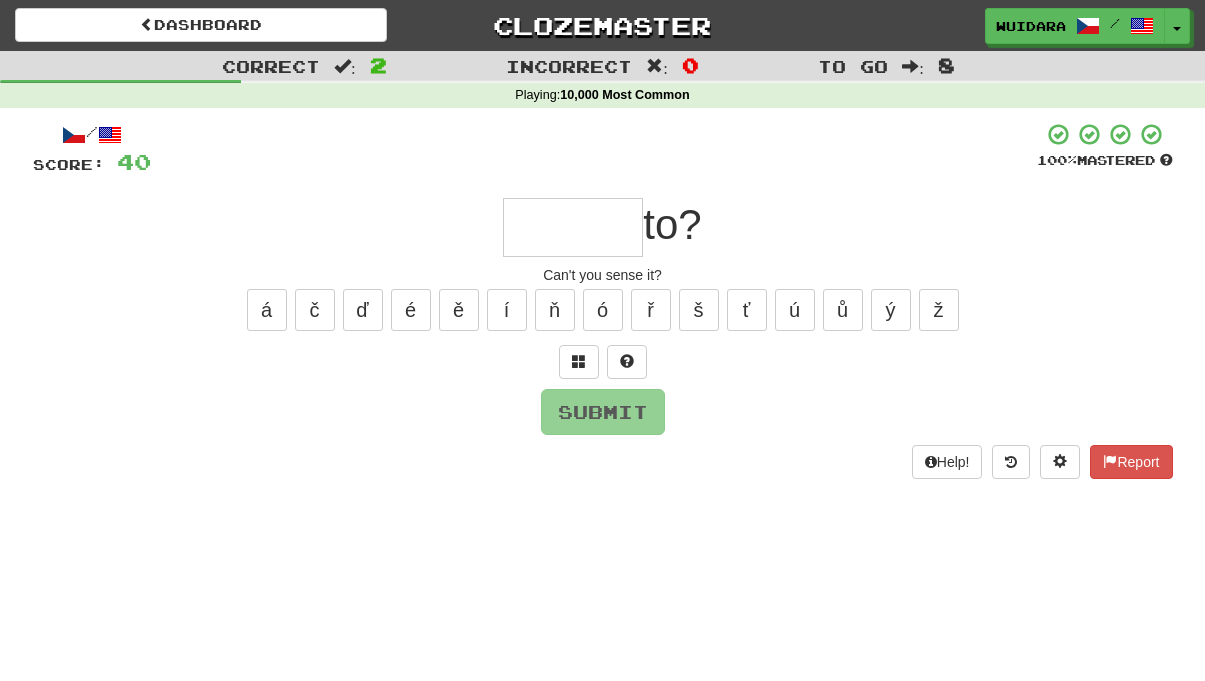 type on "*" 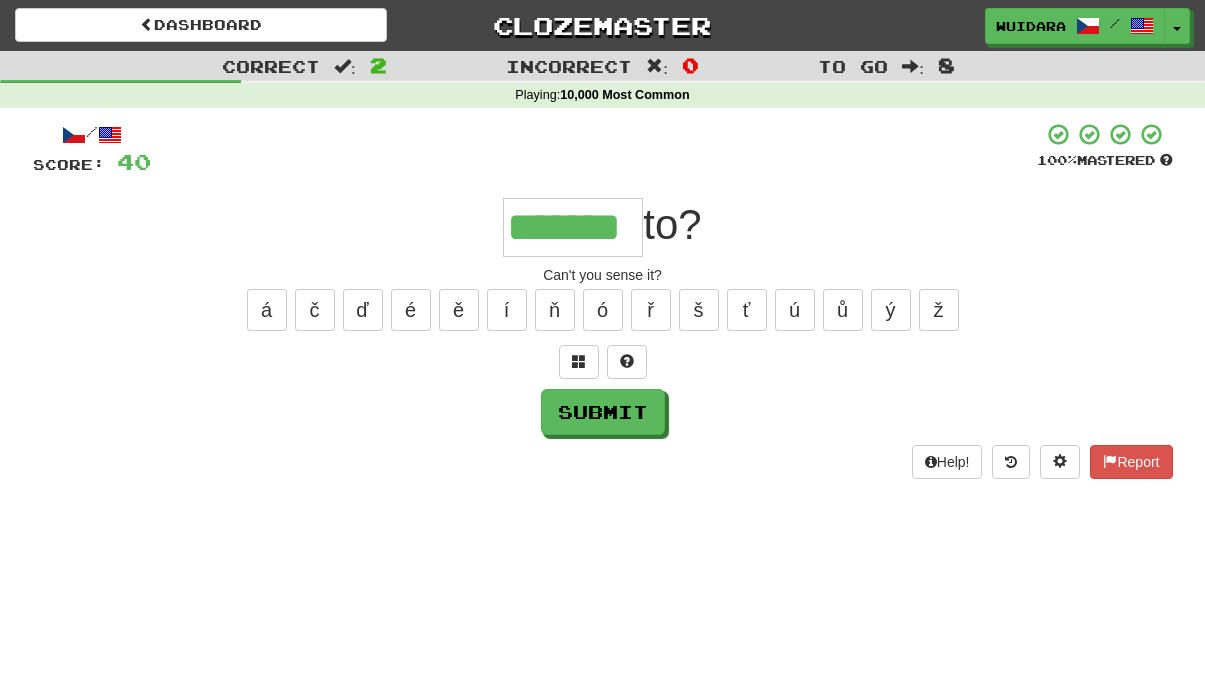 type on "*******" 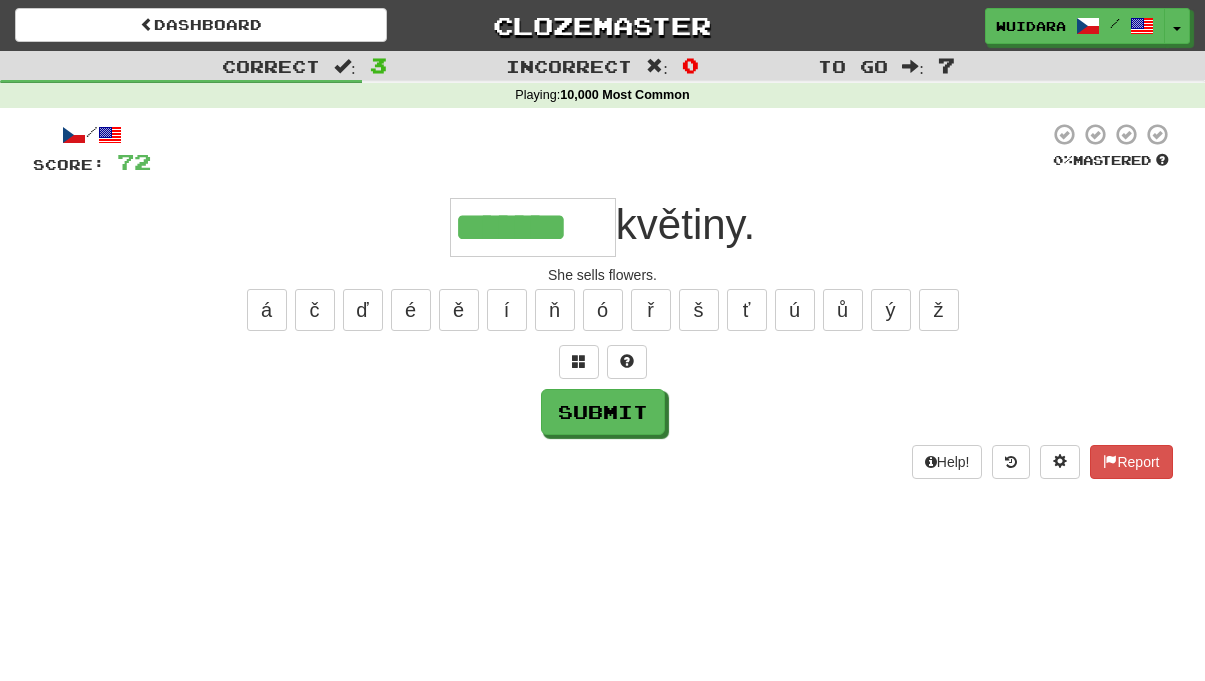 type on "*******" 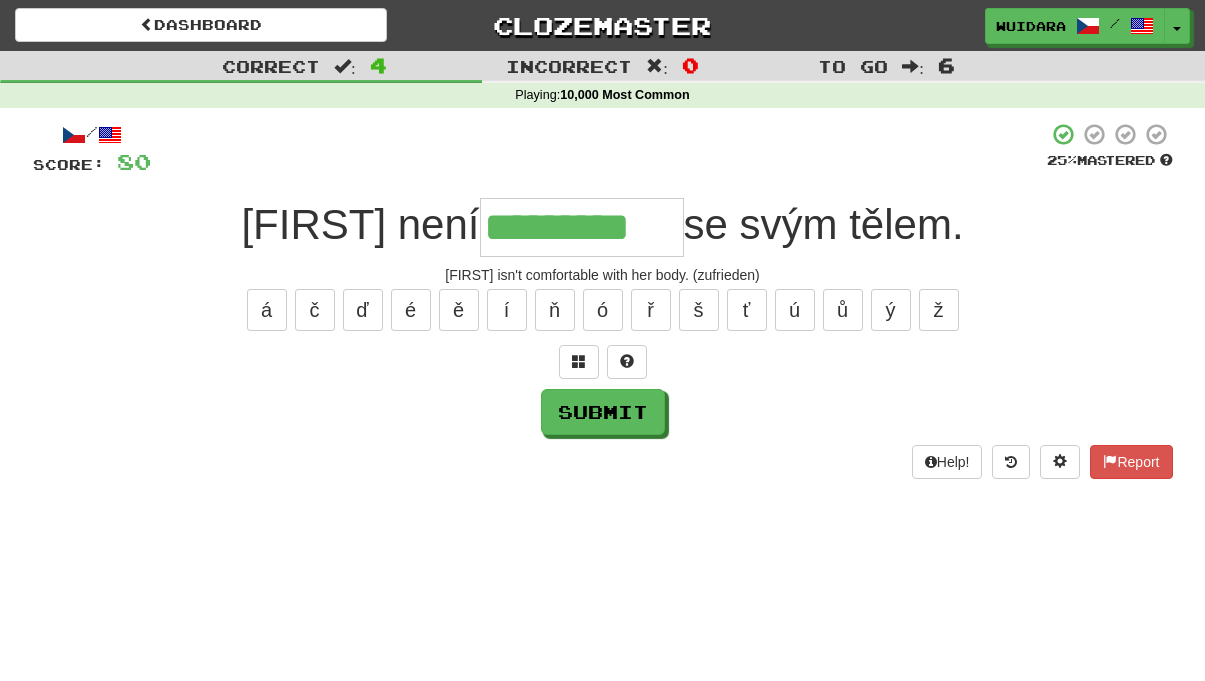 type on "*********" 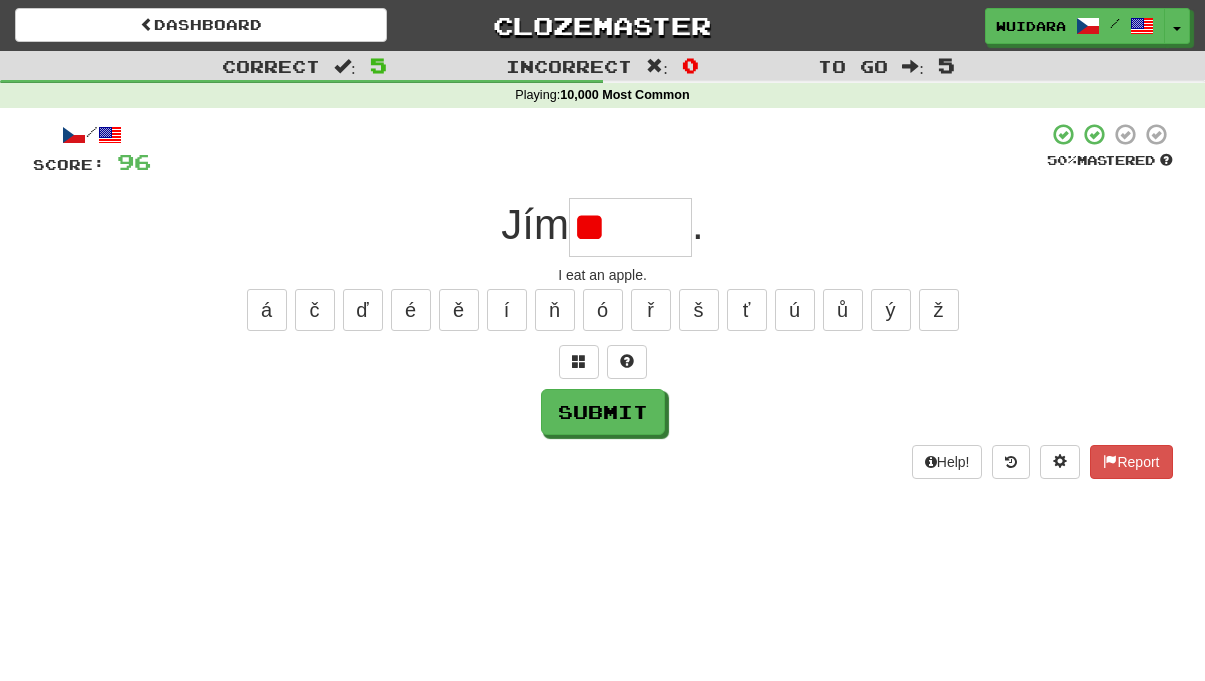 type on "*" 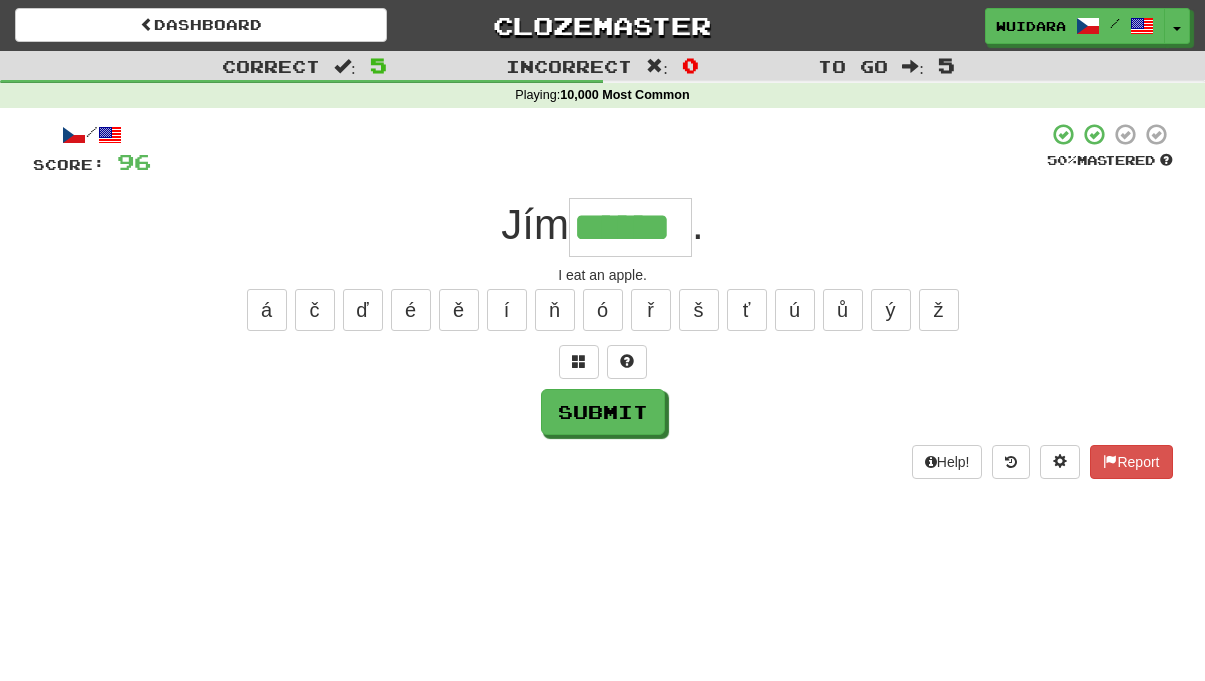type on "******" 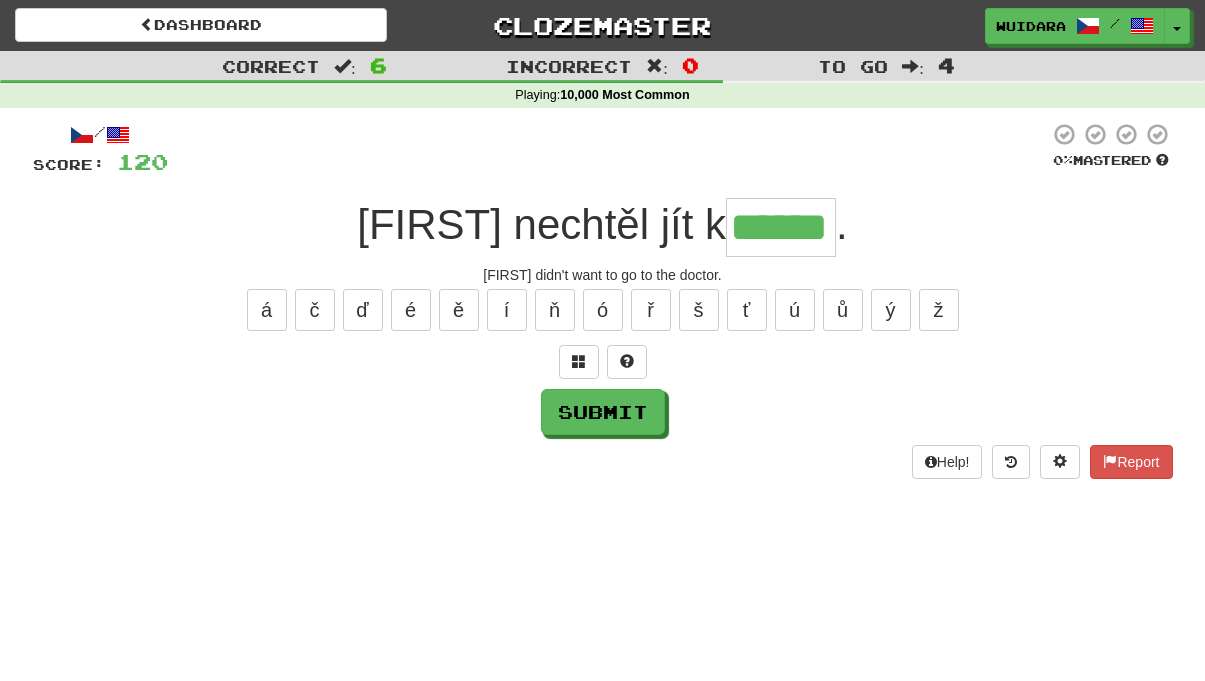 type on "******" 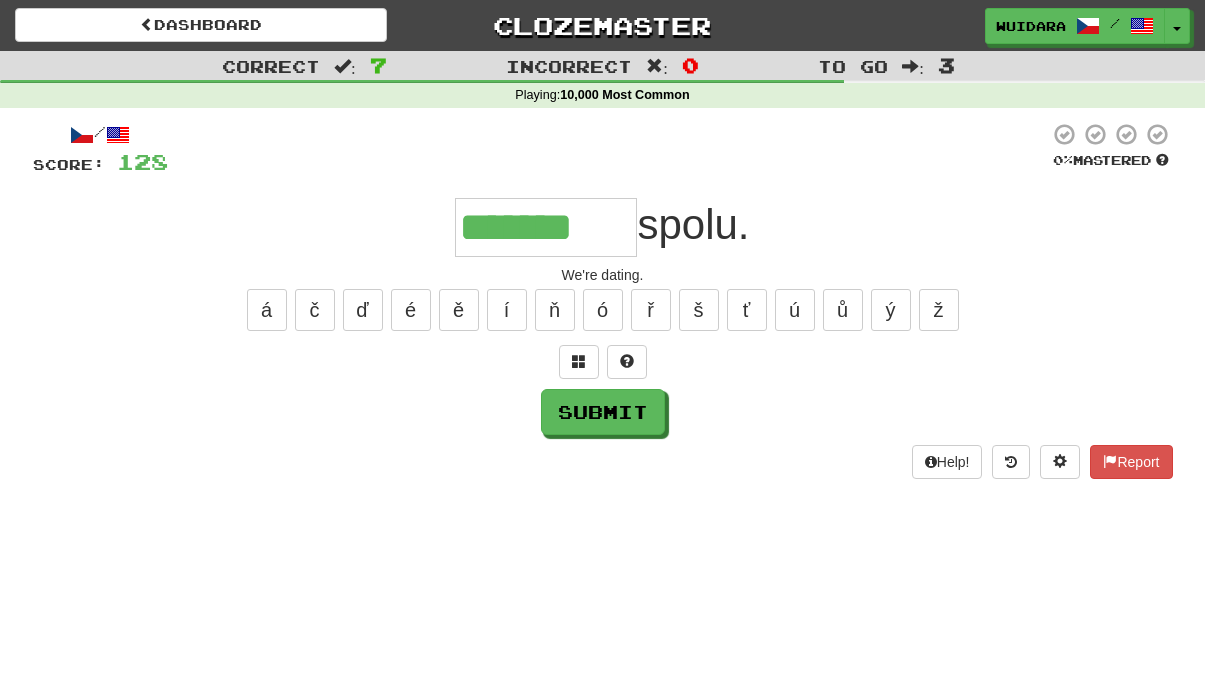 type on "*******" 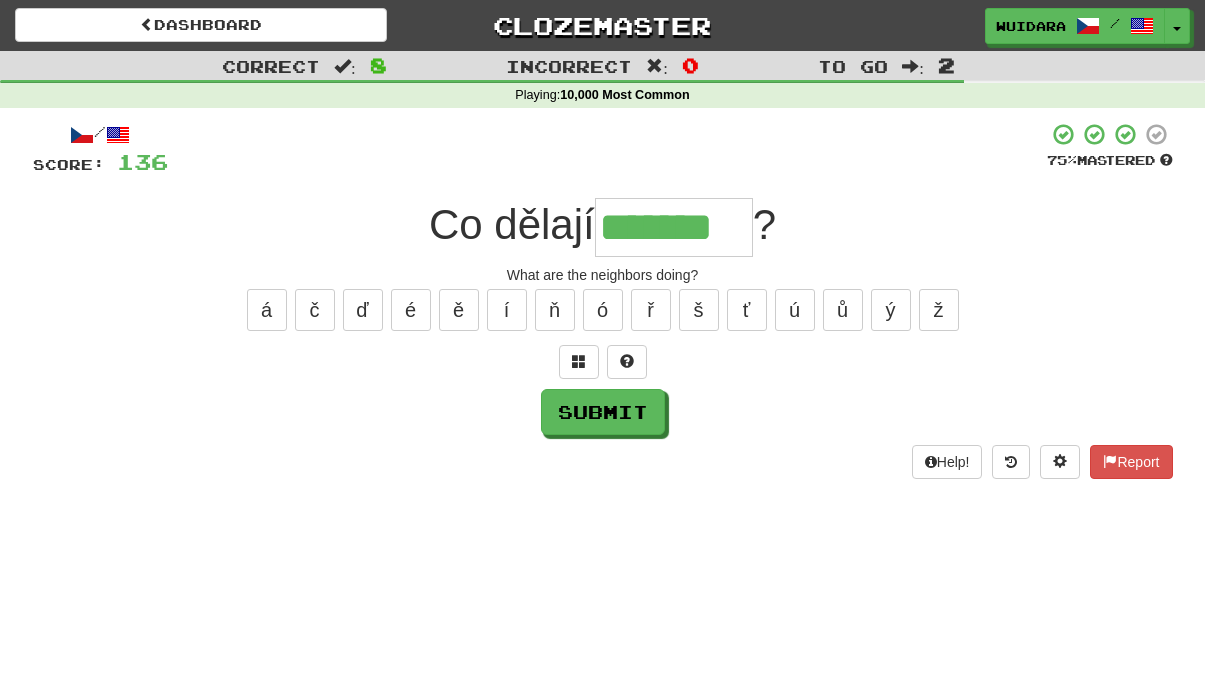 type on "*******" 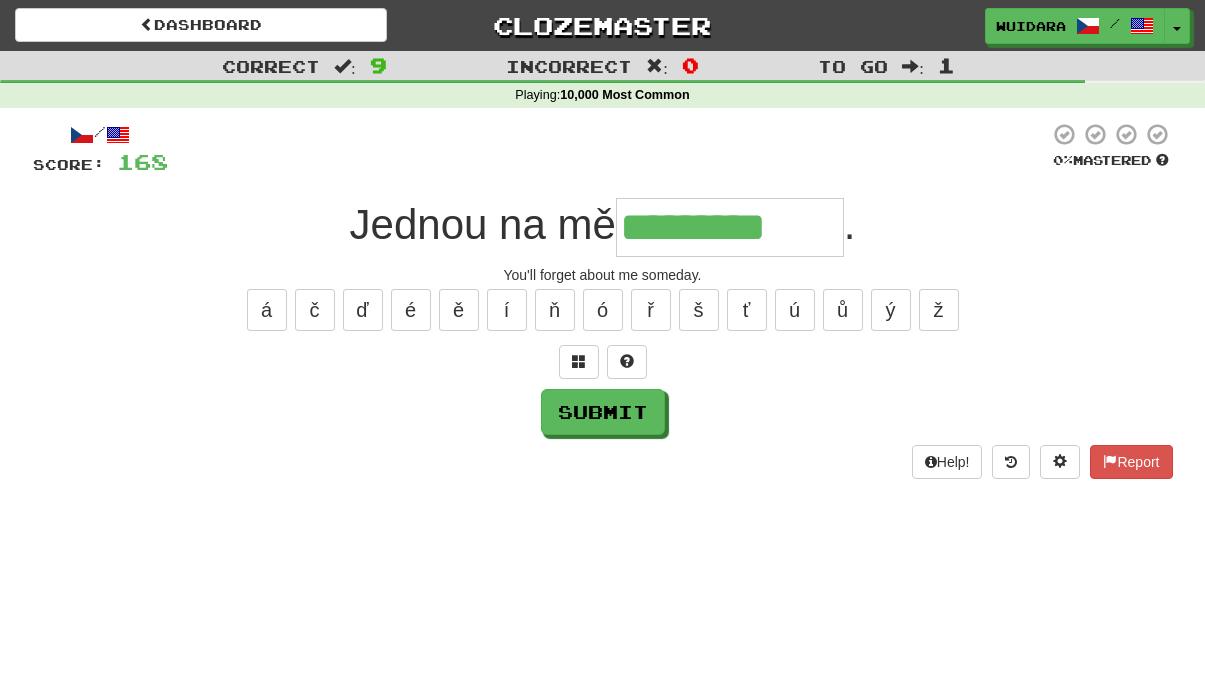 type on "*********" 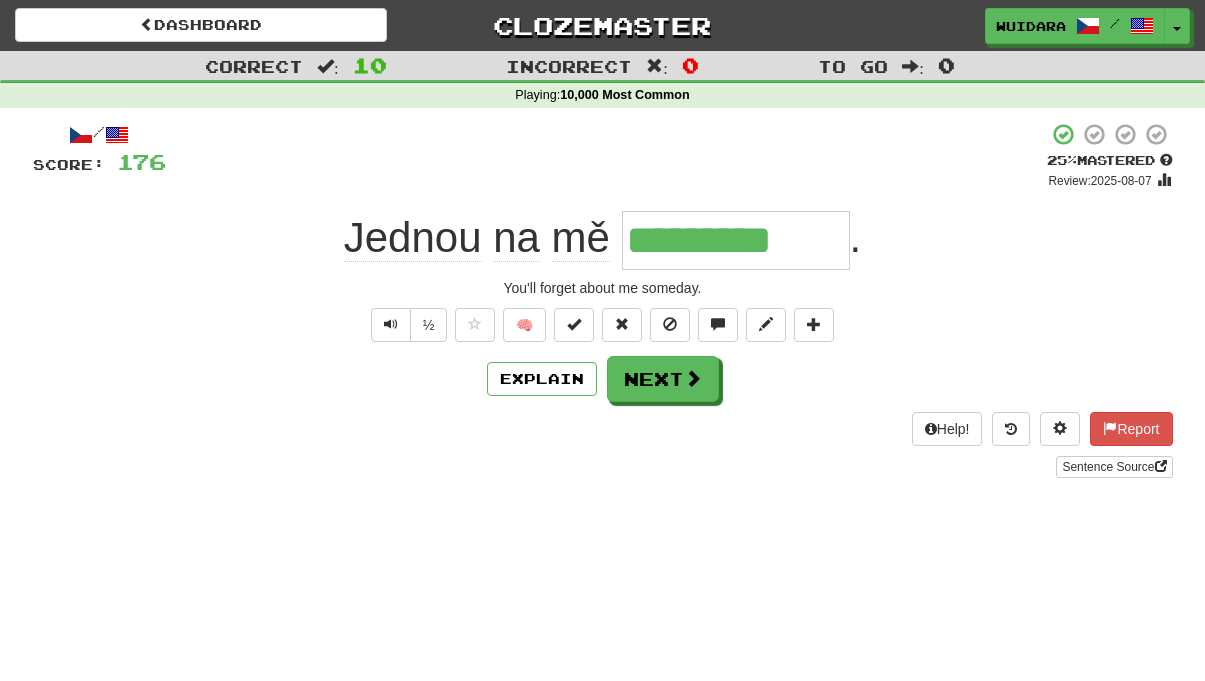 click on "*********" at bounding box center (736, 240) 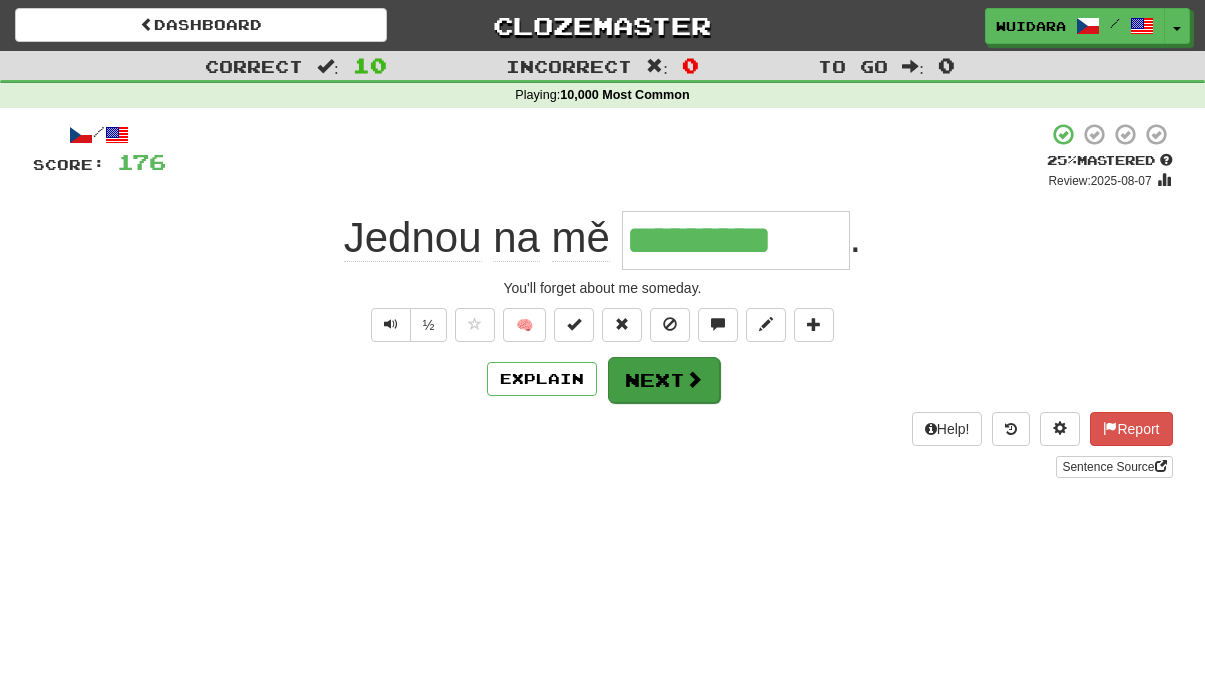 click on "Next" at bounding box center [664, 380] 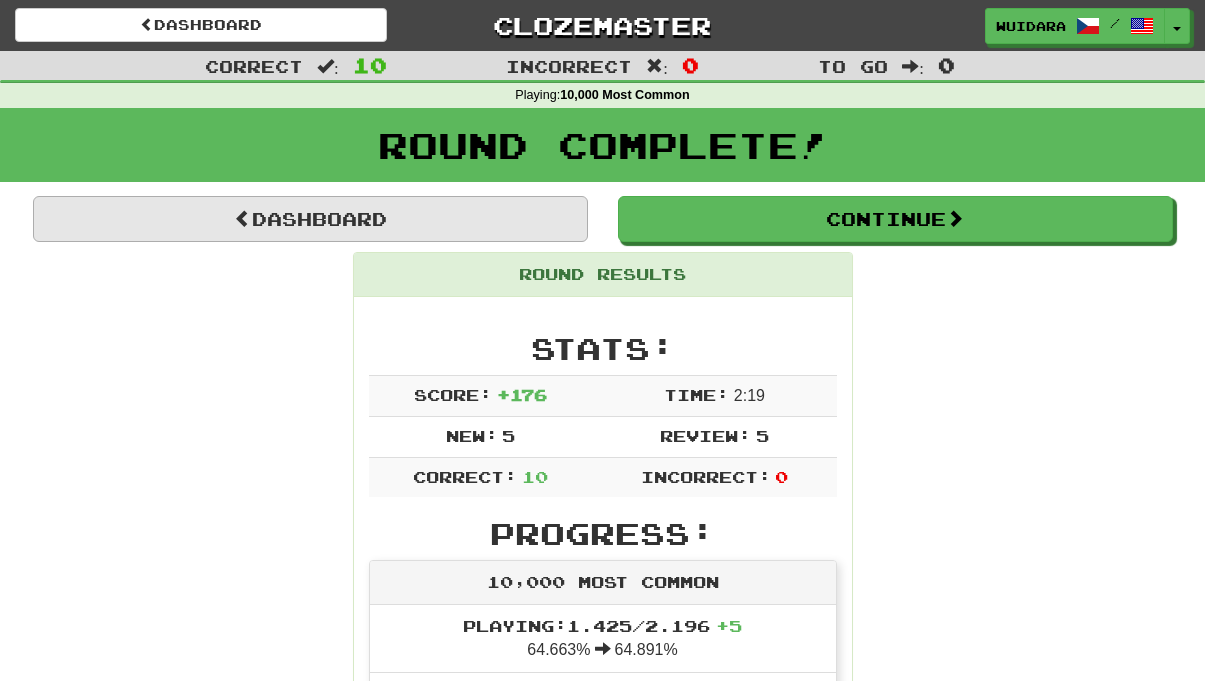 click on "Dashboard" at bounding box center [310, 219] 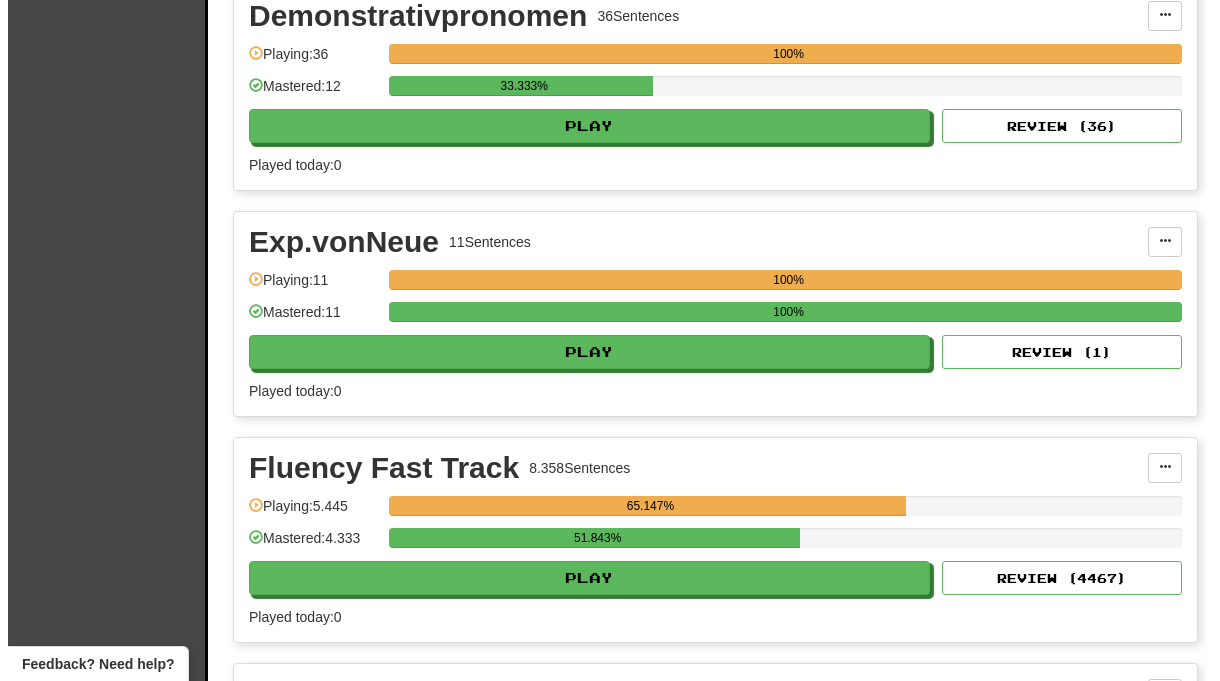 scroll, scrollTop: 2808, scrollLeft: 0, axis: vertical 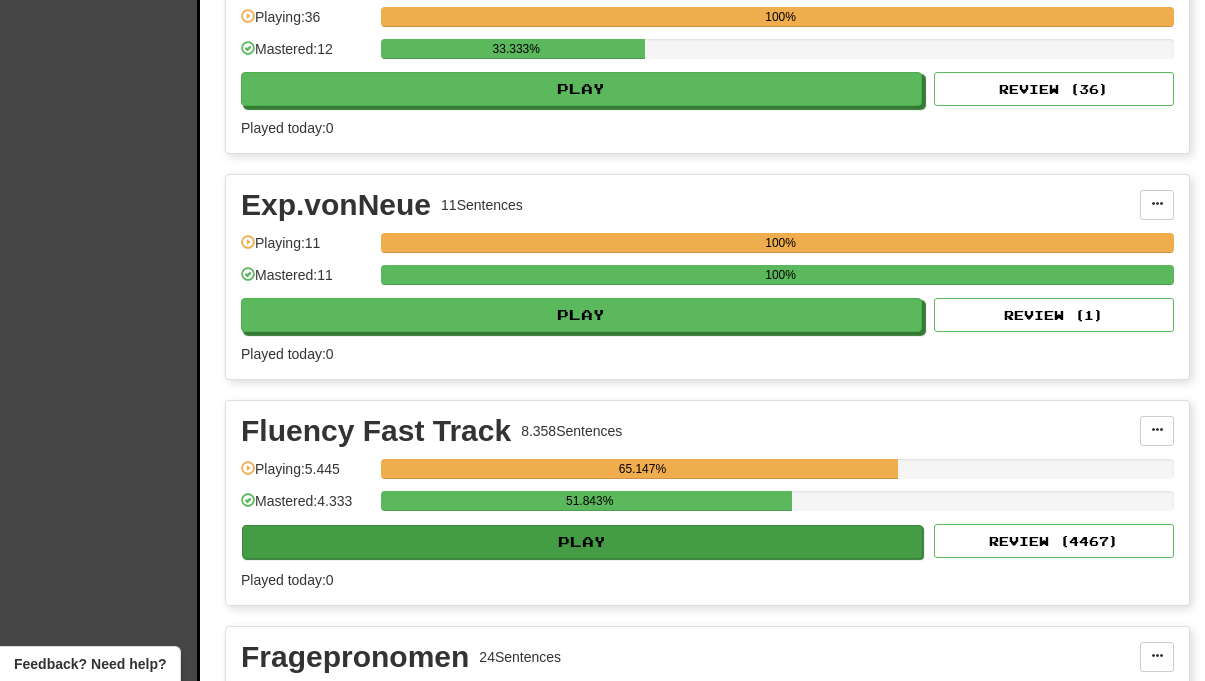 click on "Play" at bounding box center (582, 542) 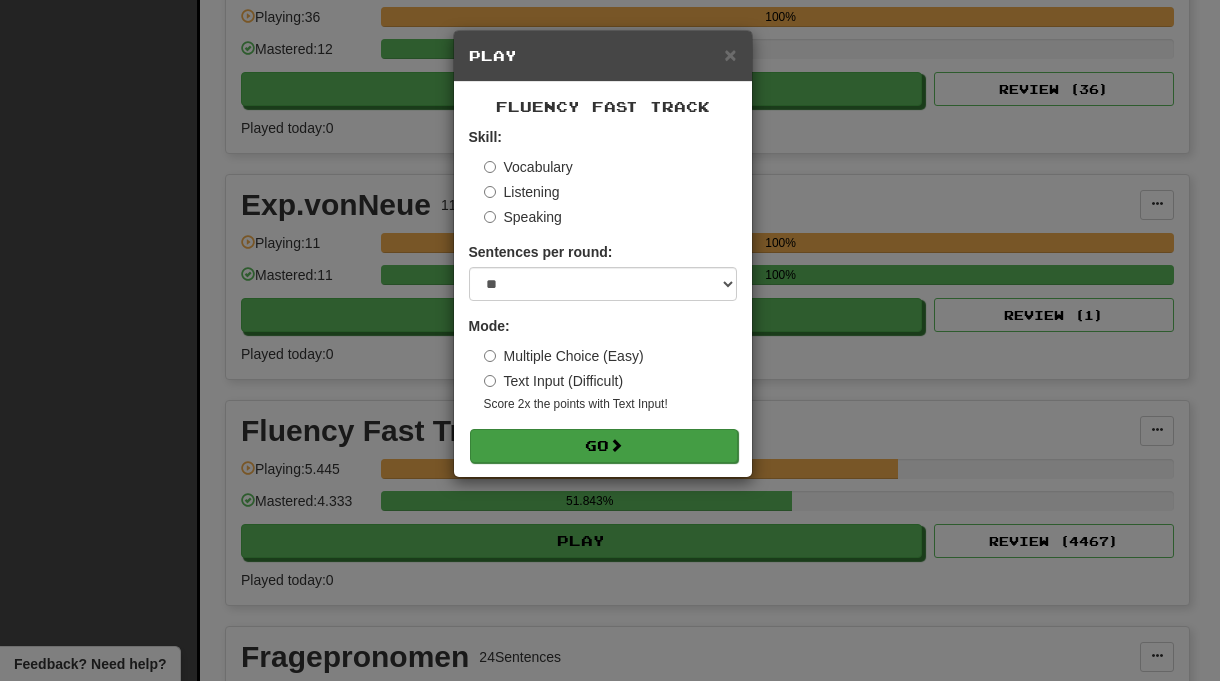 click at bounding box center [616, 445] 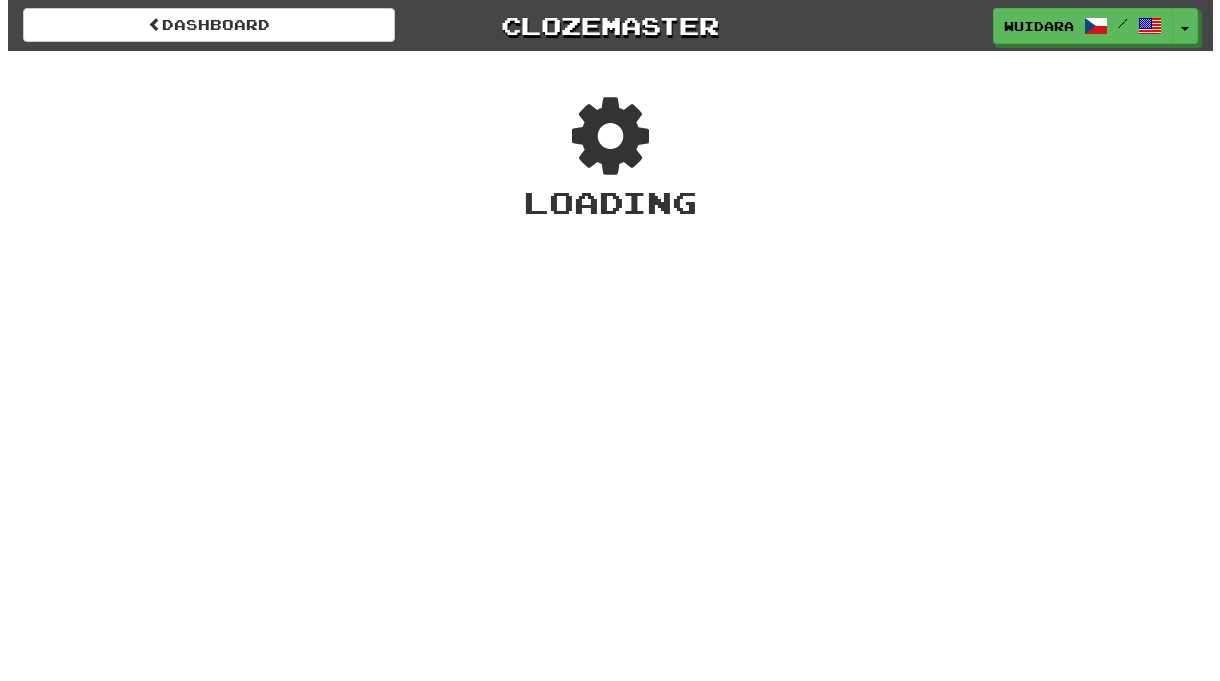 scroll, scrollTop: 0, scrollLeft: 0, axis: both 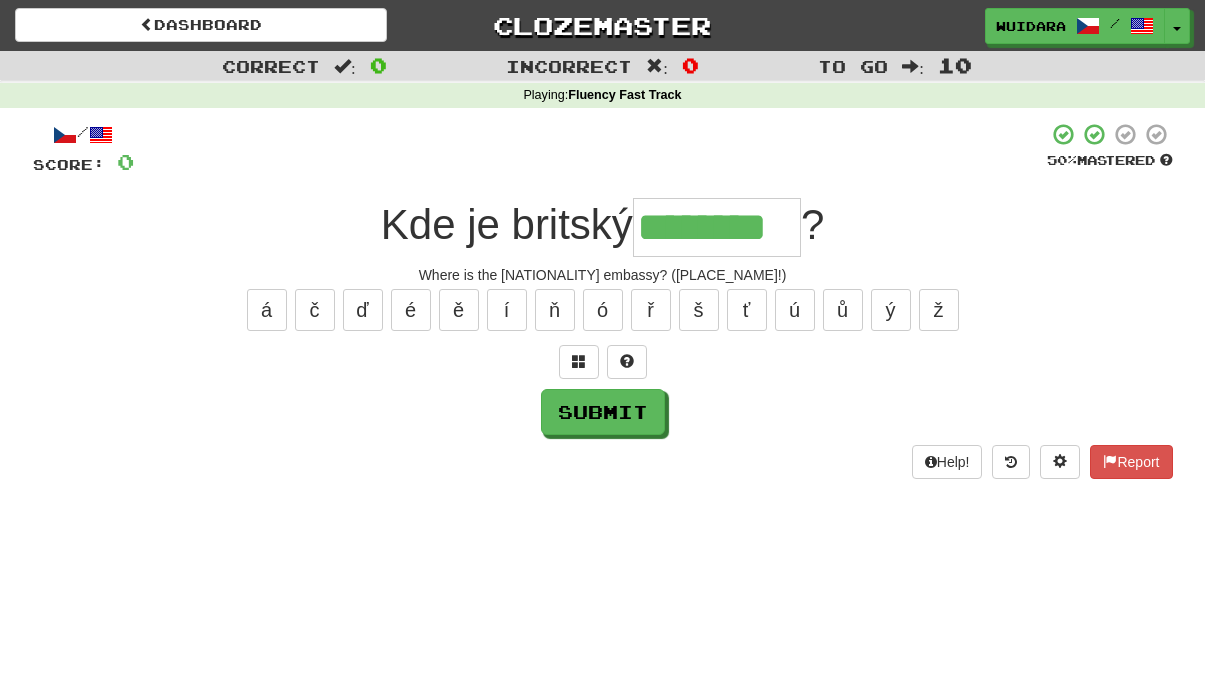 type on "********" 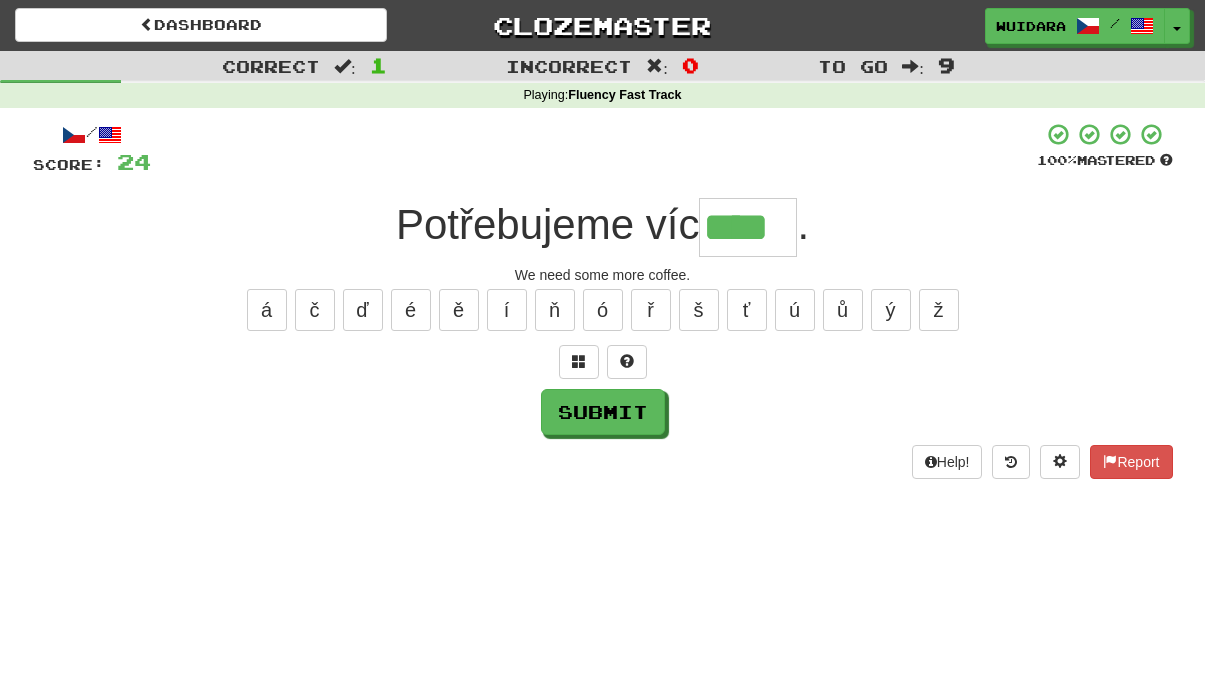 type on "****" 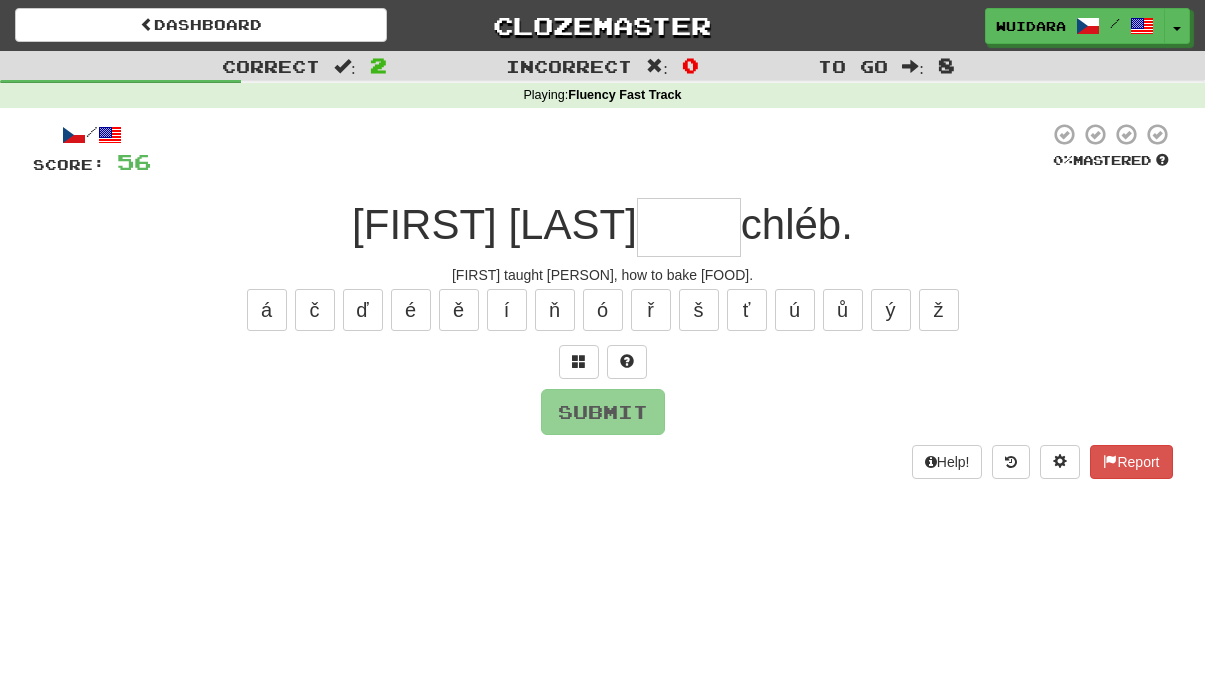 type on "*" 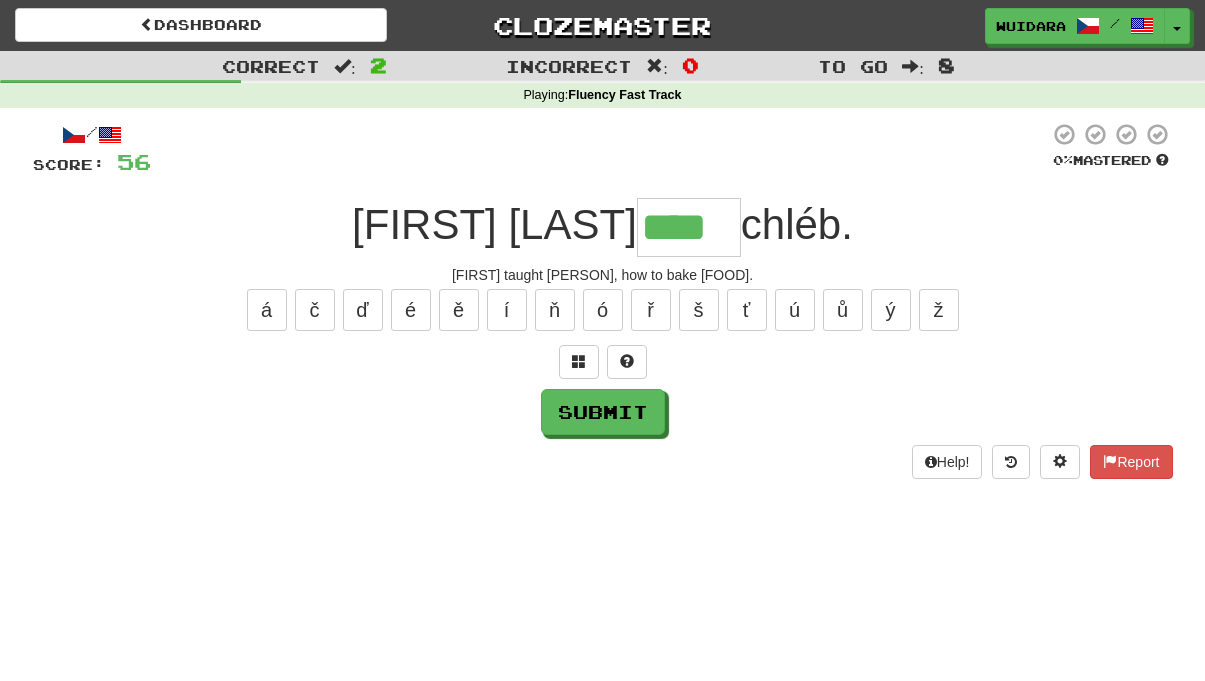 type on "****" 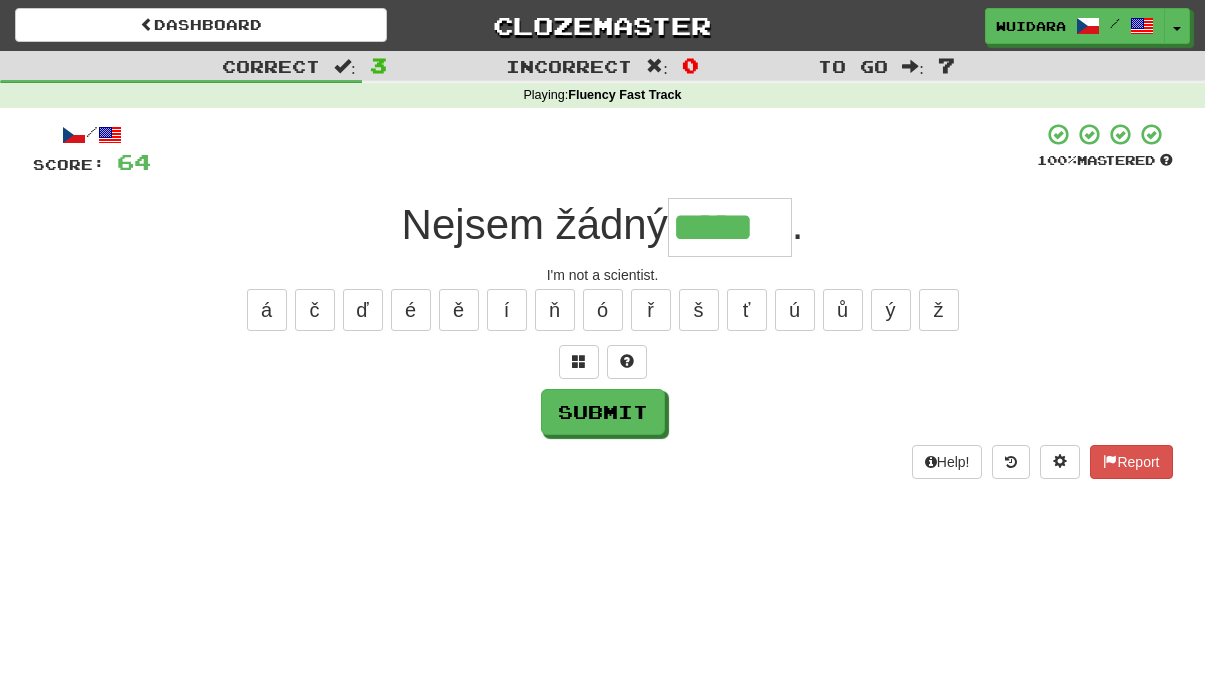 type on "*****" 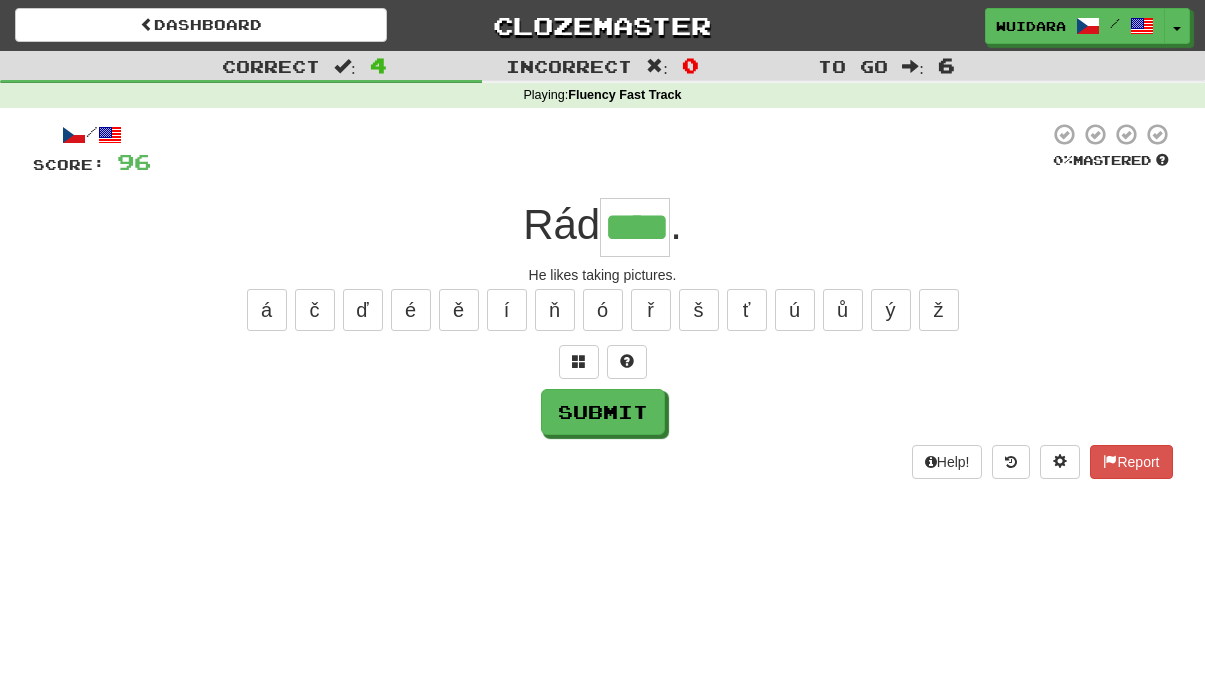 type on "****" 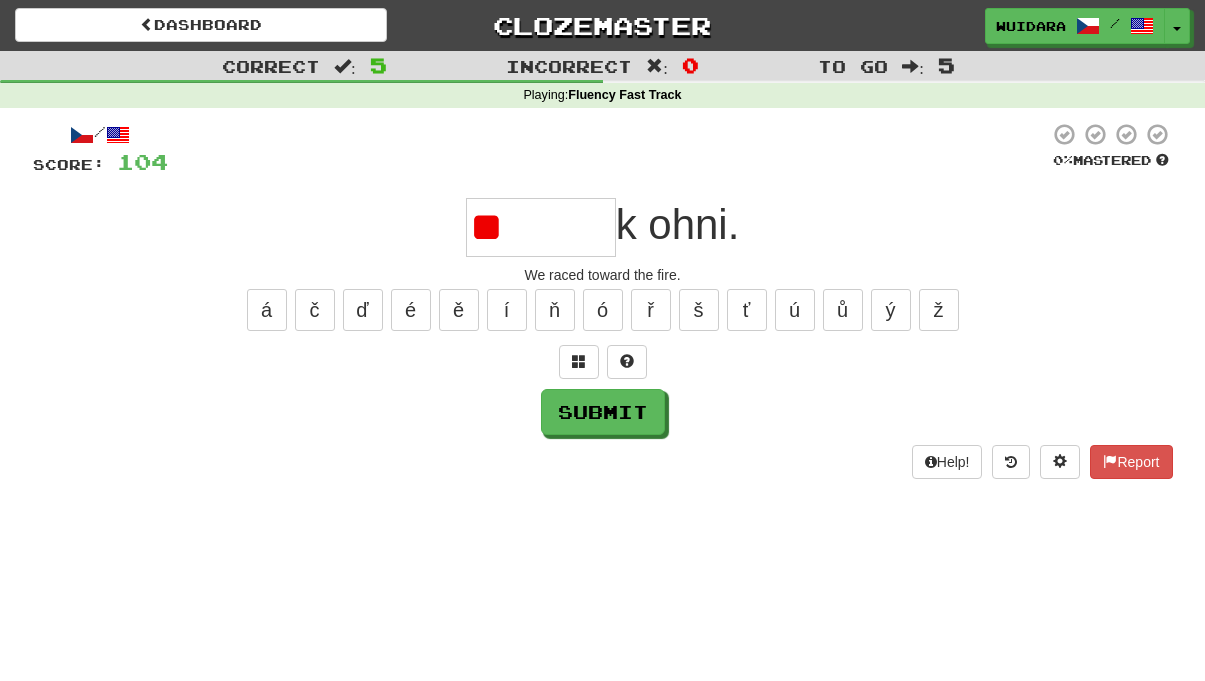 type on "*" 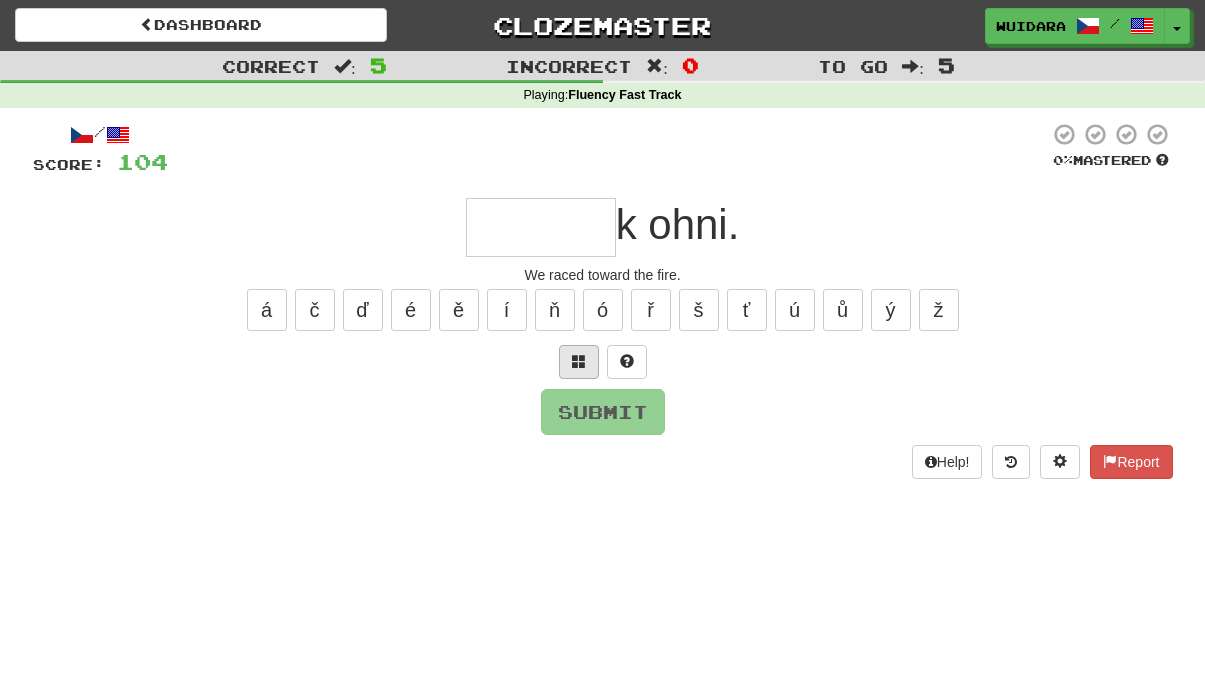 click at bounding box center (579, 361) 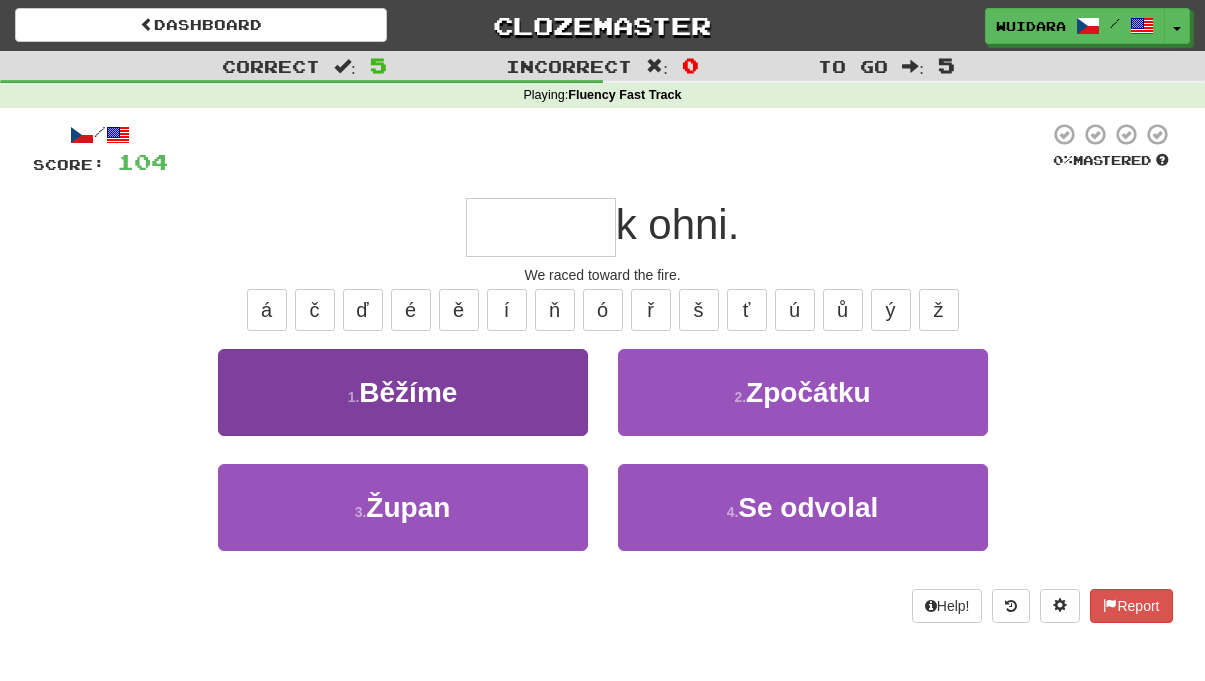click on "1 .  Běžíme" at bounding box center [403, 392] 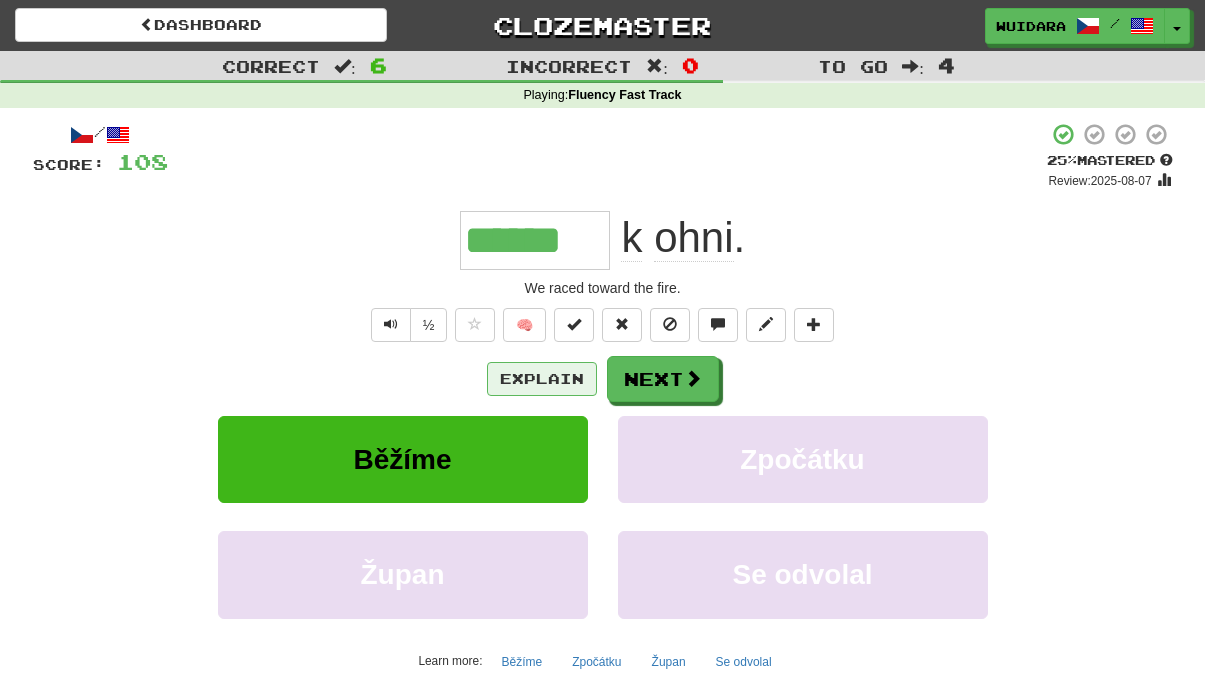 click on "Explain" at bounding box center (542, 379) 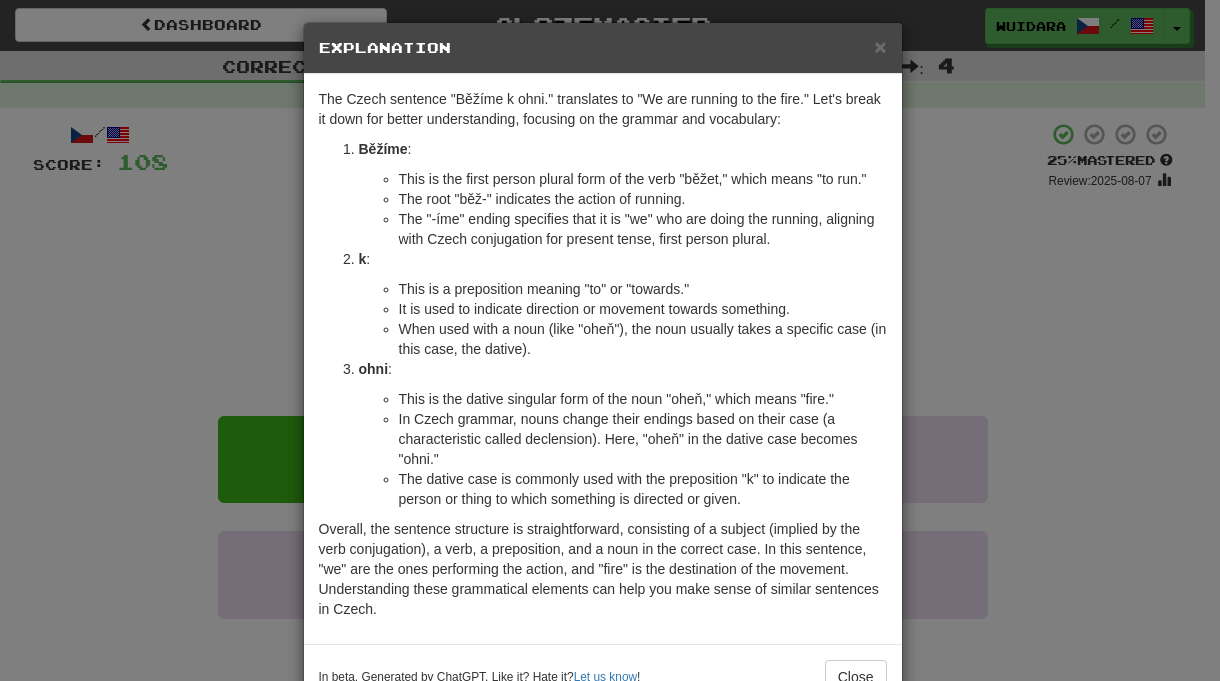 scroll, scrollTop: 12, scrollLeft: 0, axis: vertical 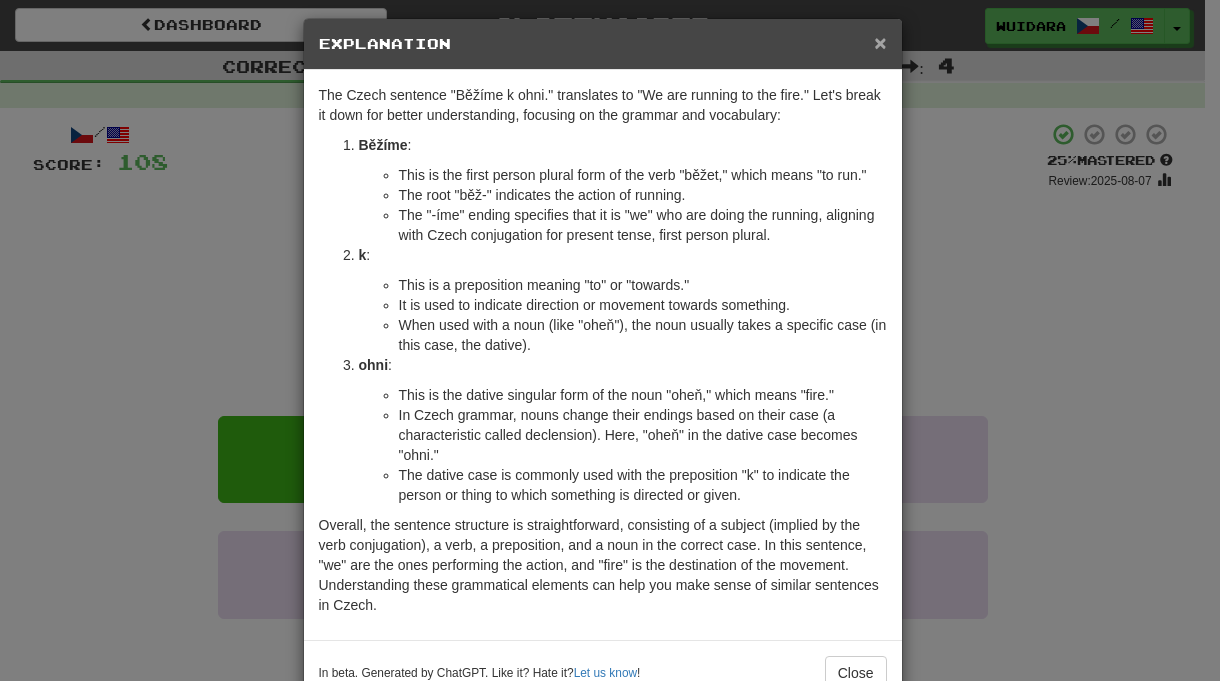 click on "×" at bounding box center [880, 42] 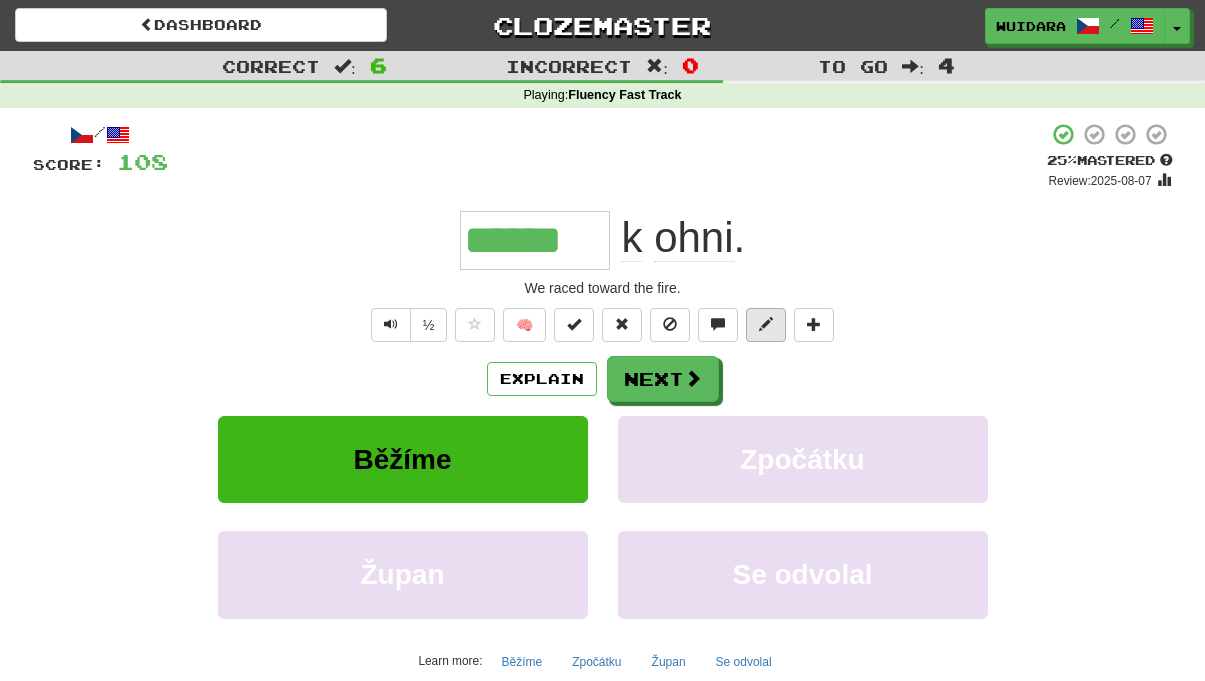 click at bounding box center [766, 324] 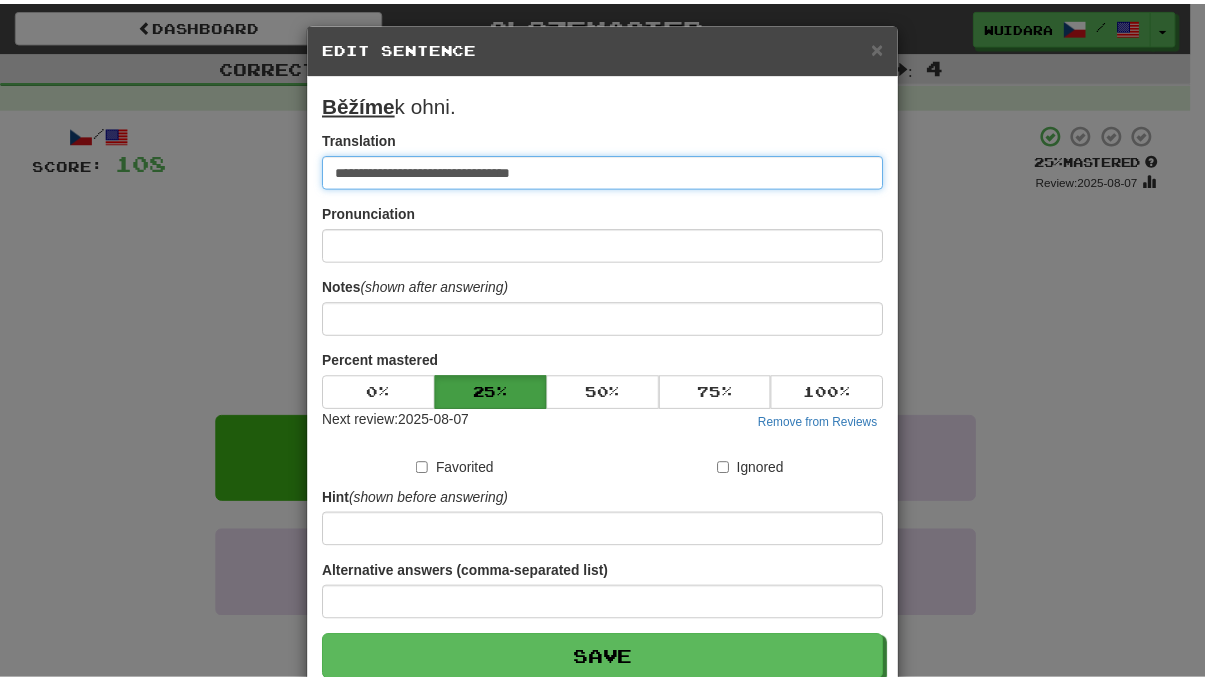 scroll, scrollTop: 28, scrollLeft: 0, axis: vertical 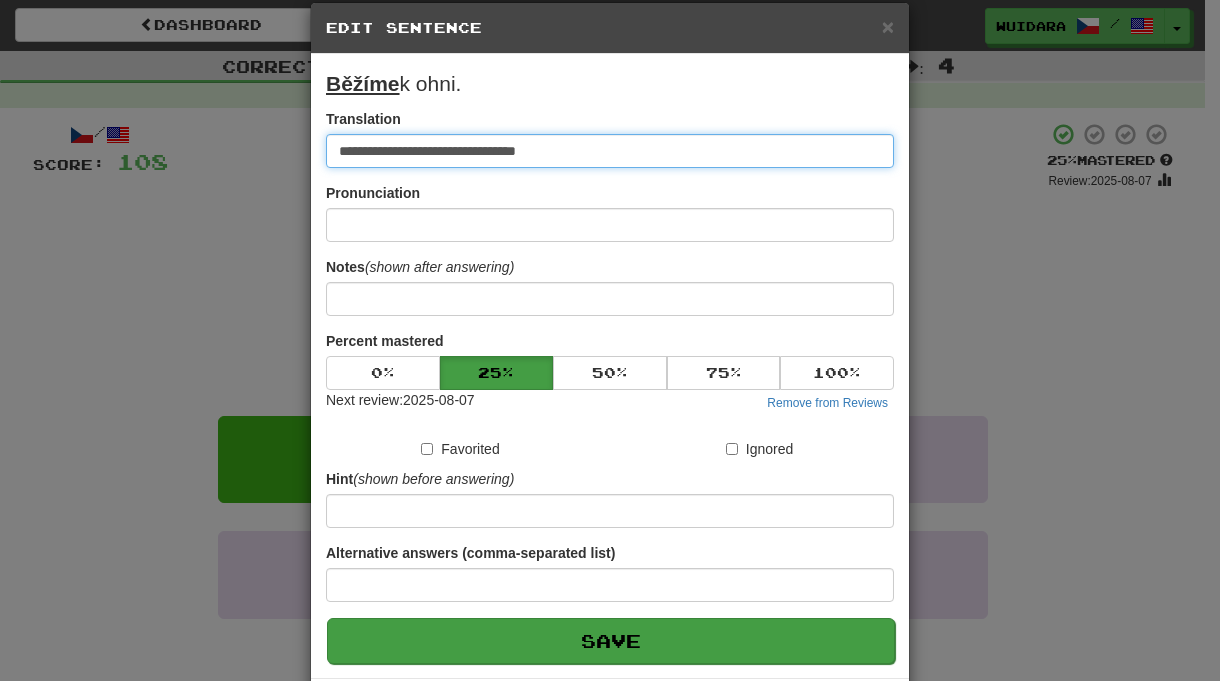 type on "**********" 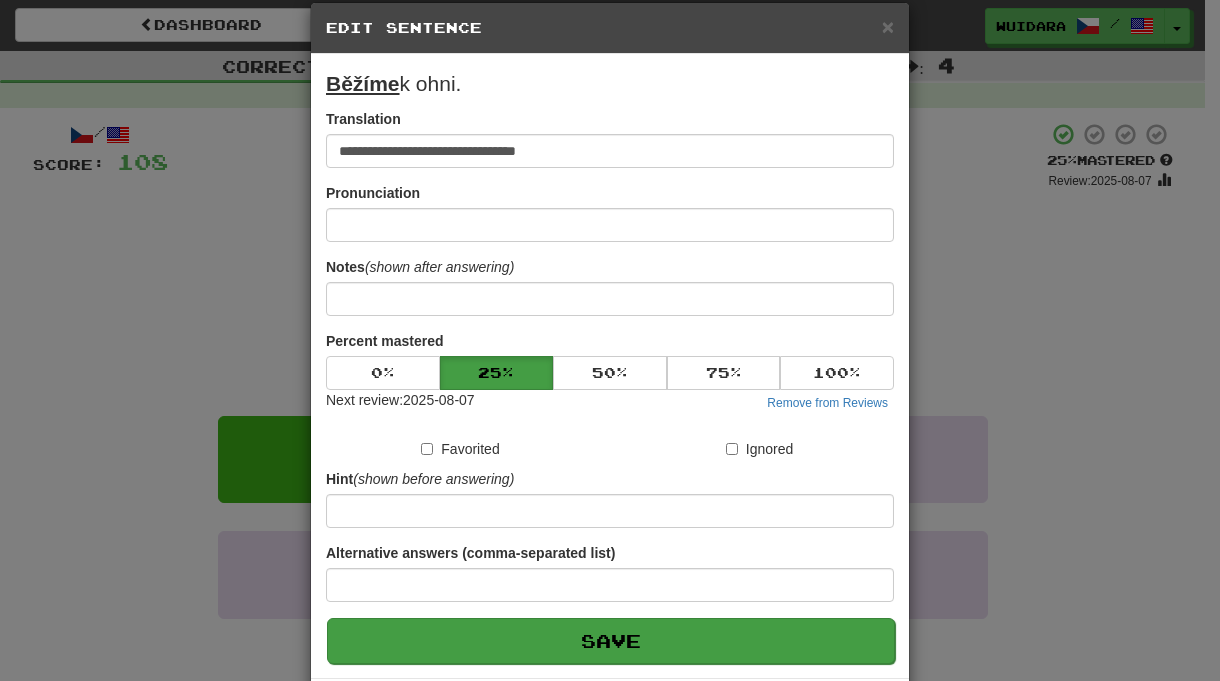 click on "Save" at bounding box center [611, 641] 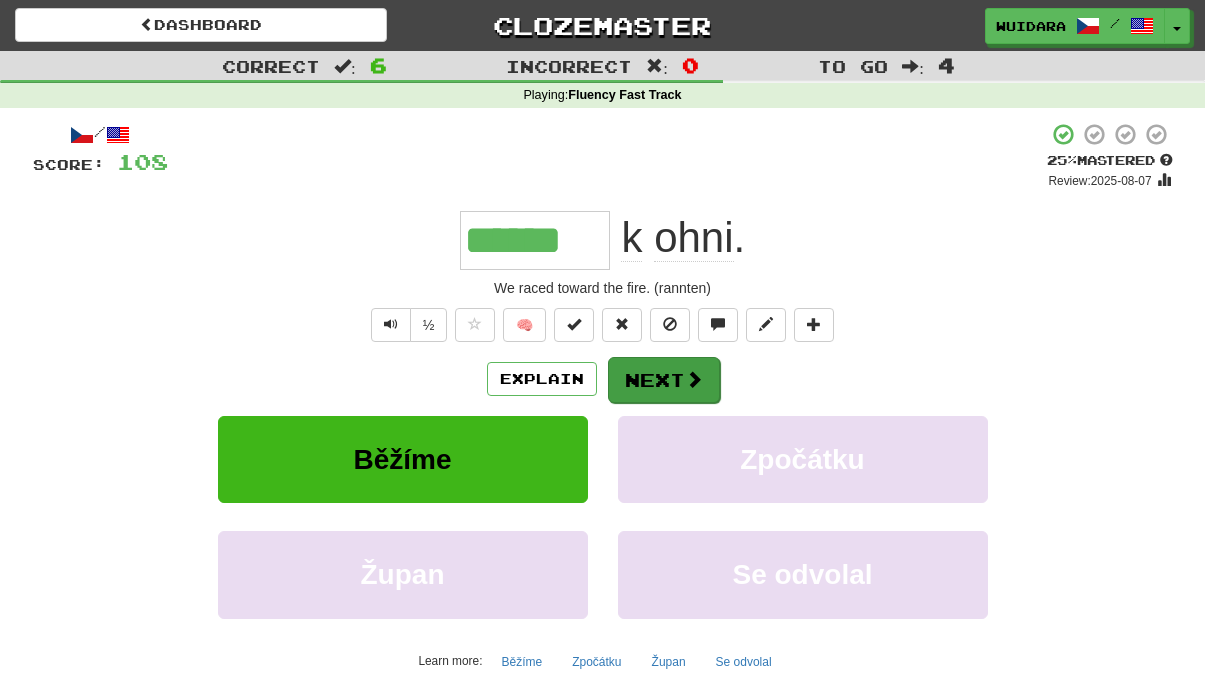 click on "Next" at bounding box center (664, 380) 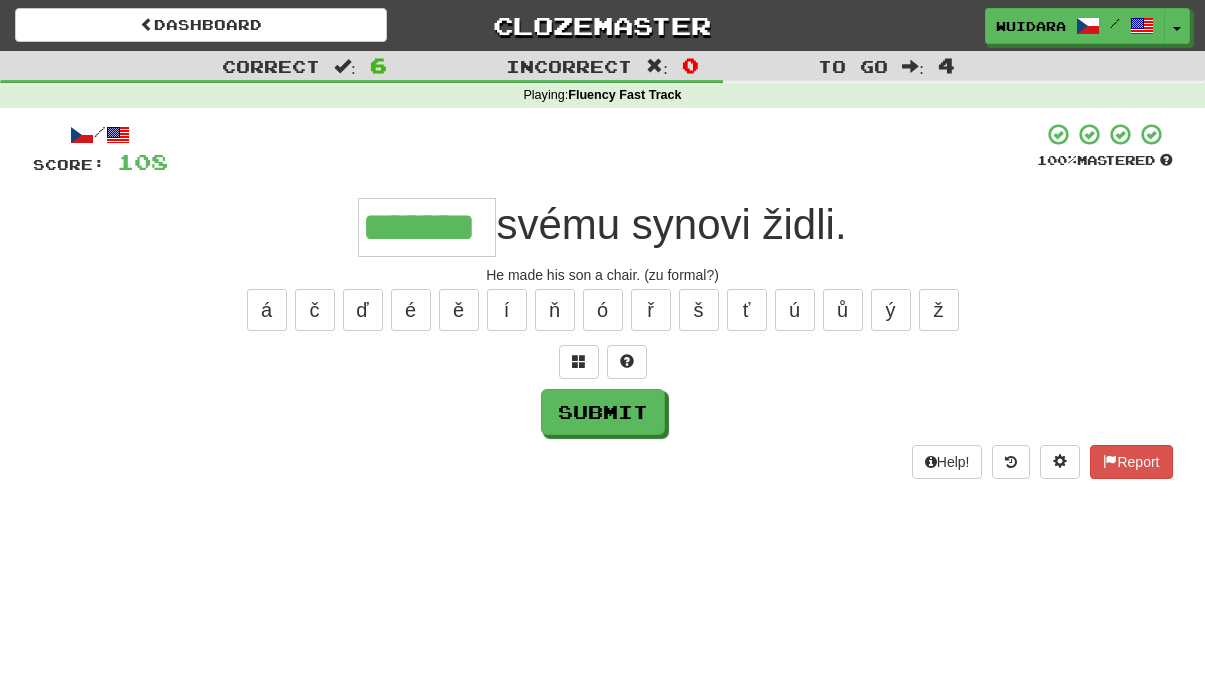 type on "*******" 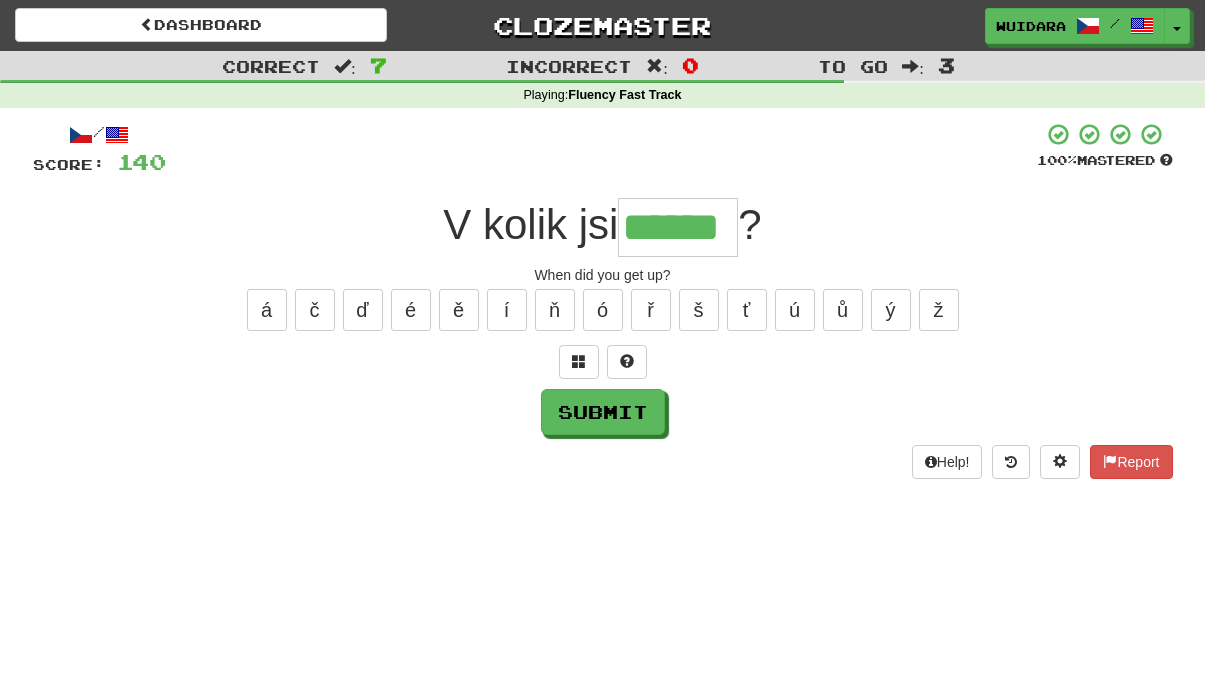 type on "******" 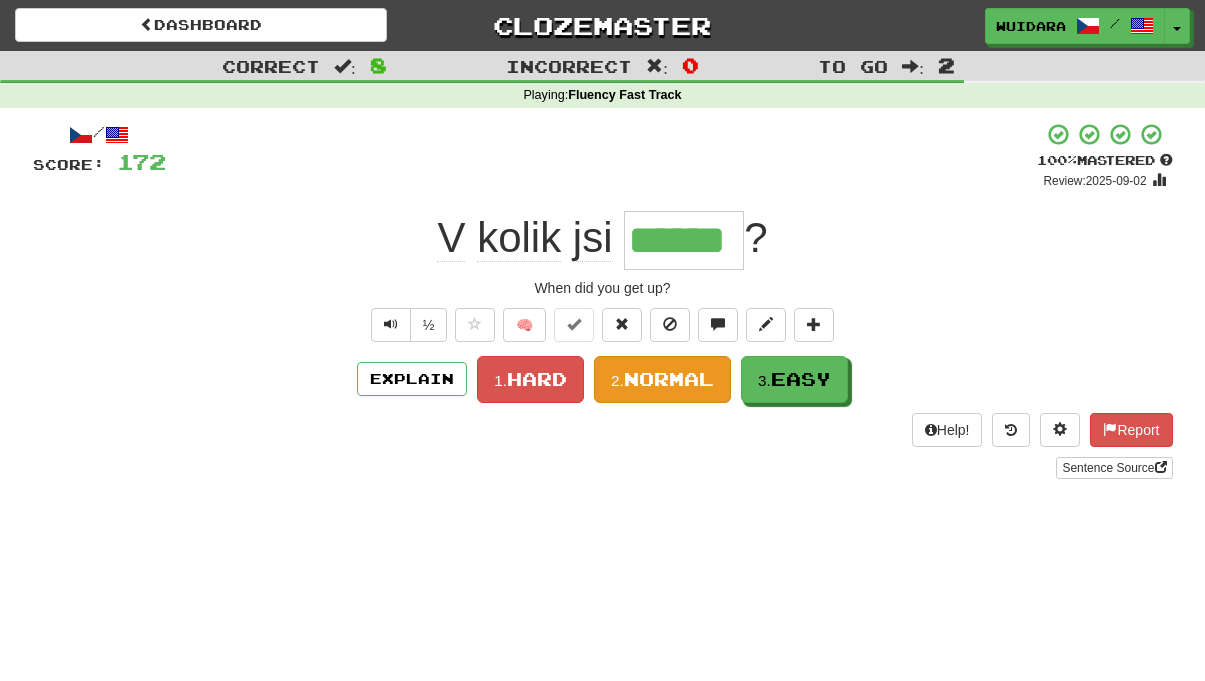 click on "Normal" at bounding box center [669, 379] 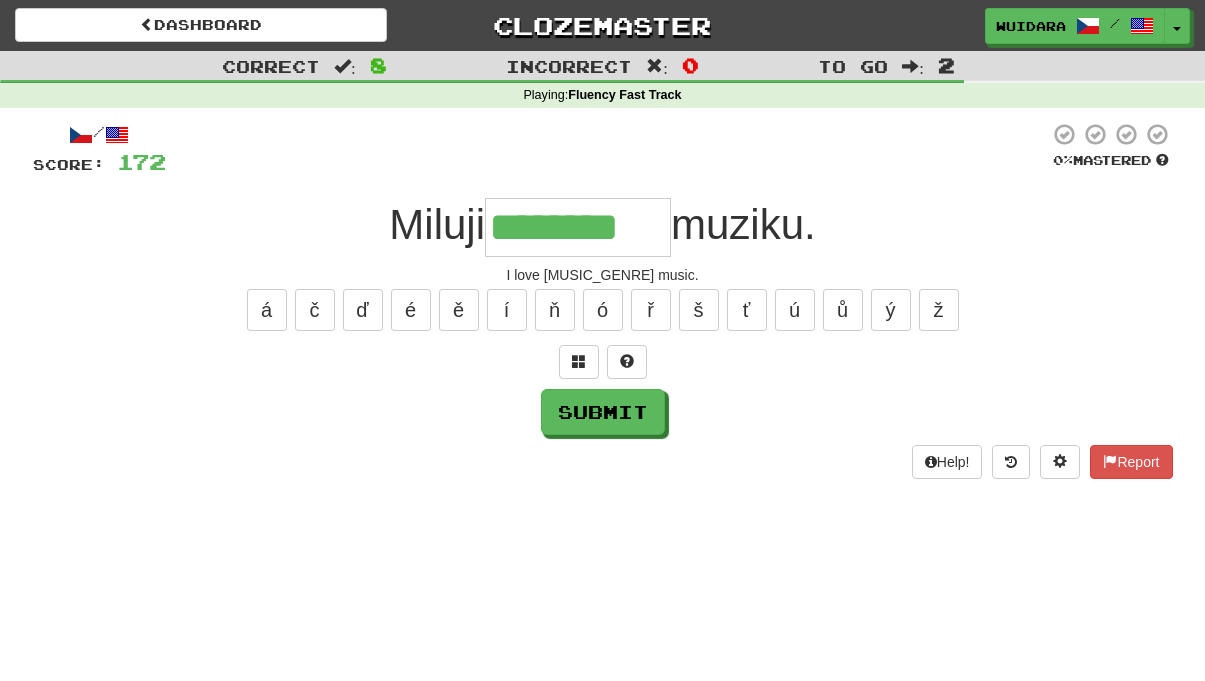 type on "********" 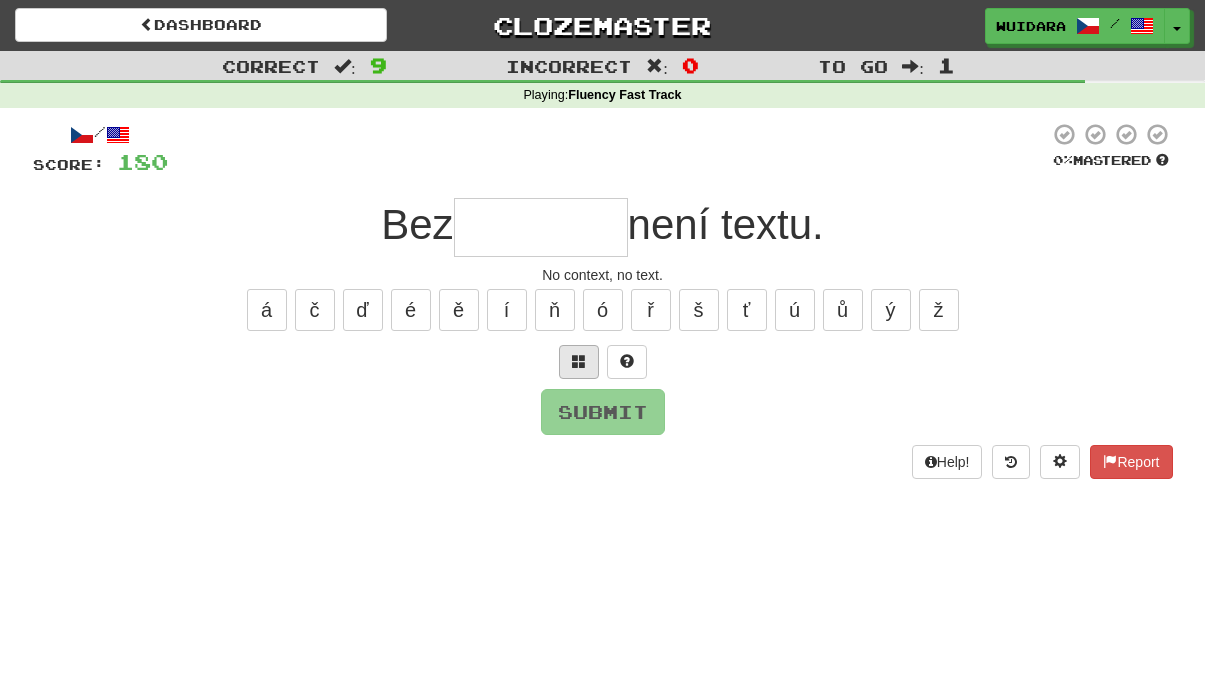 type on "*" 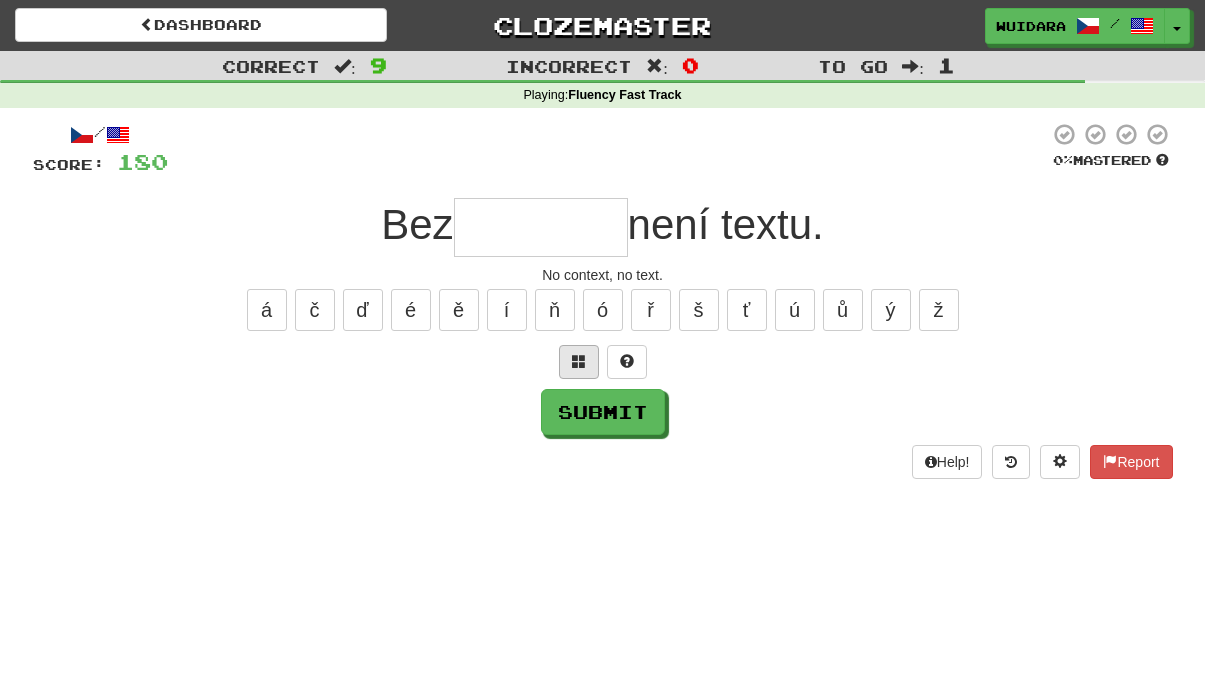 type on "*" 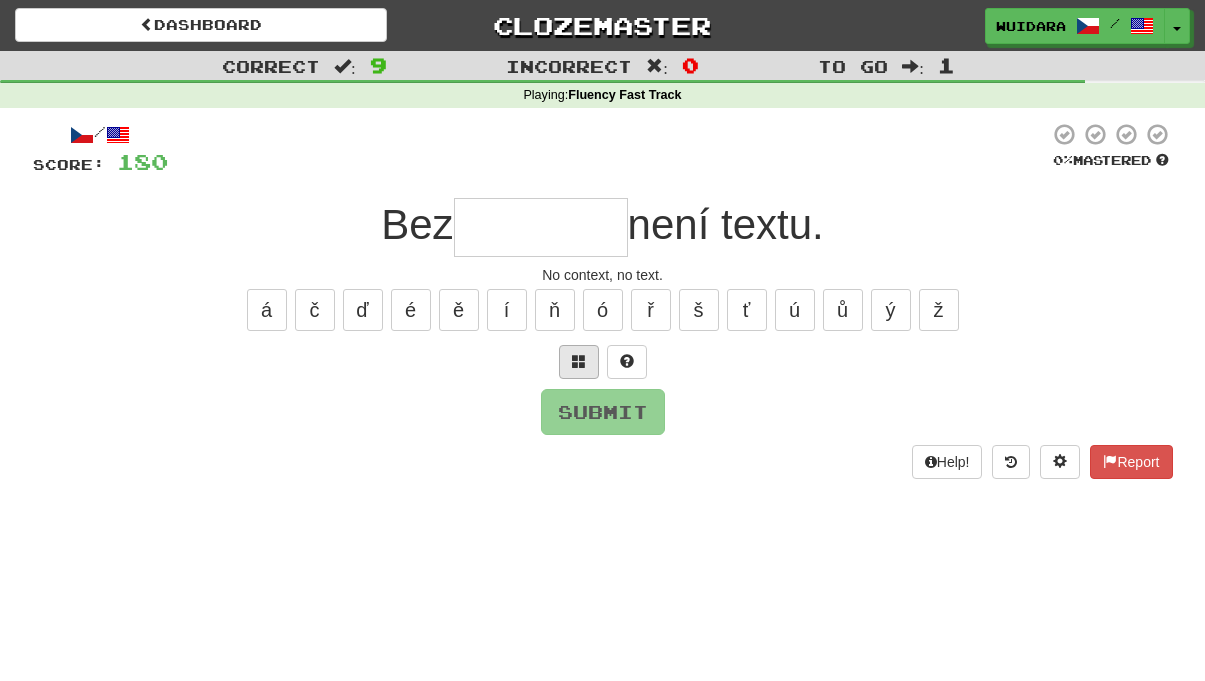 type on "*" 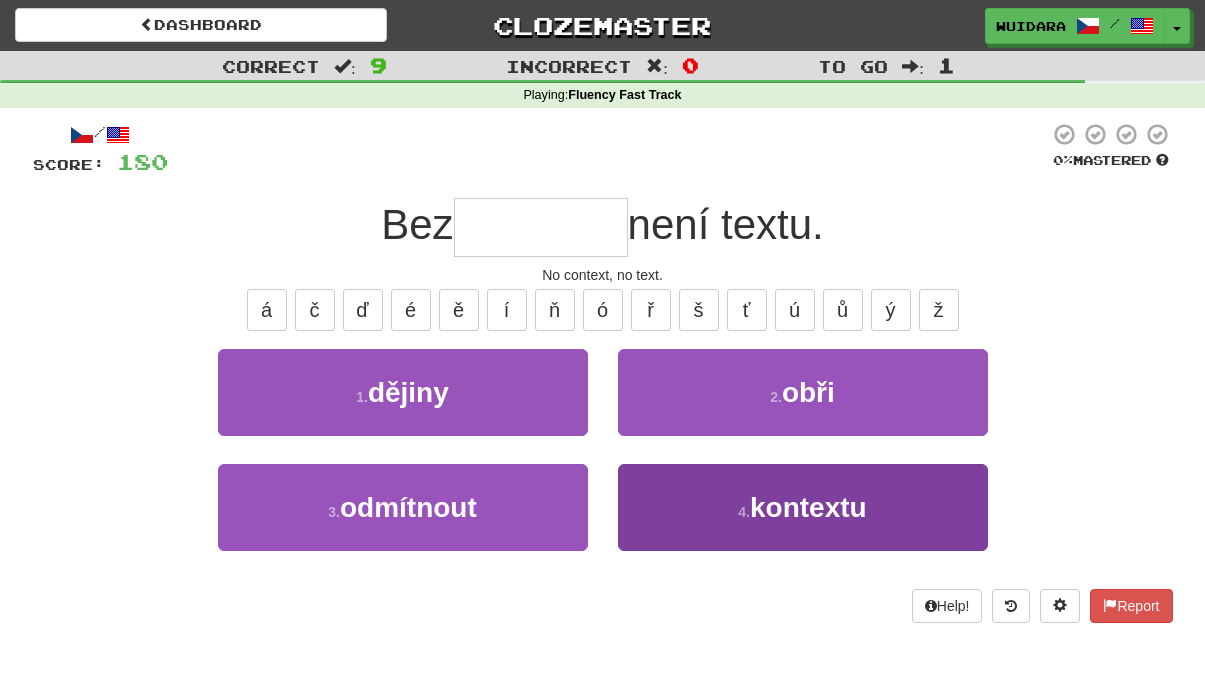click on "4 .  kontextu" at bounding box center [803, 507] 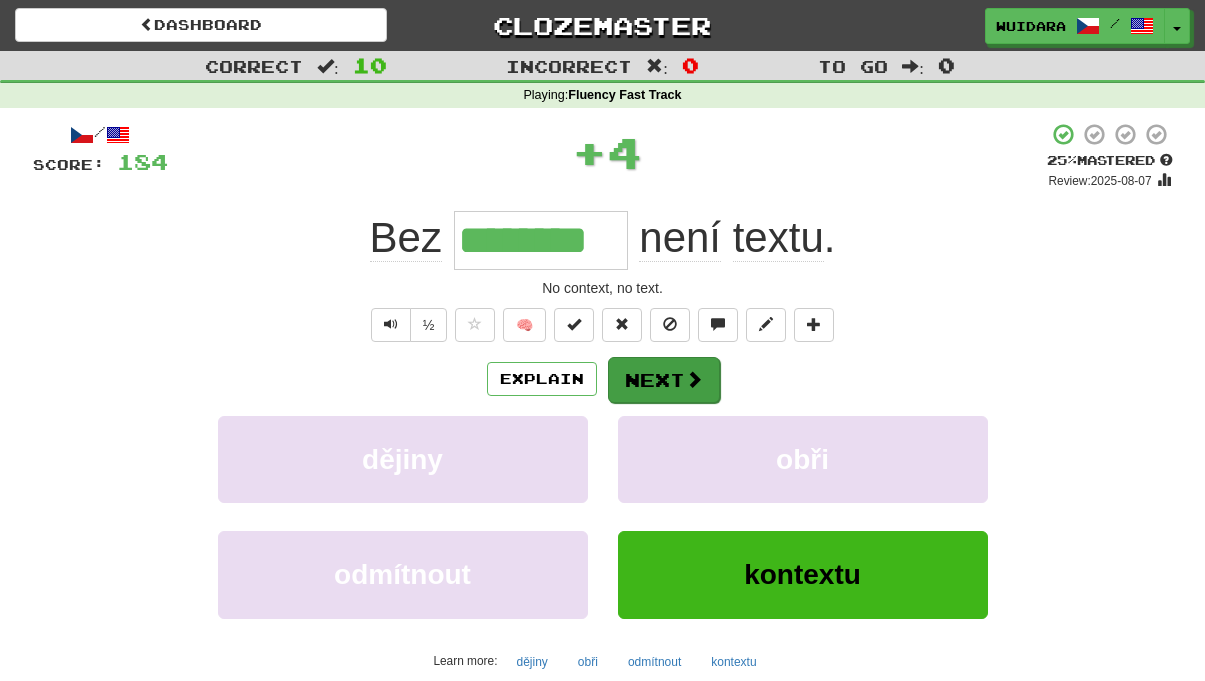 click on "Next" at bounding box center (664, 380) 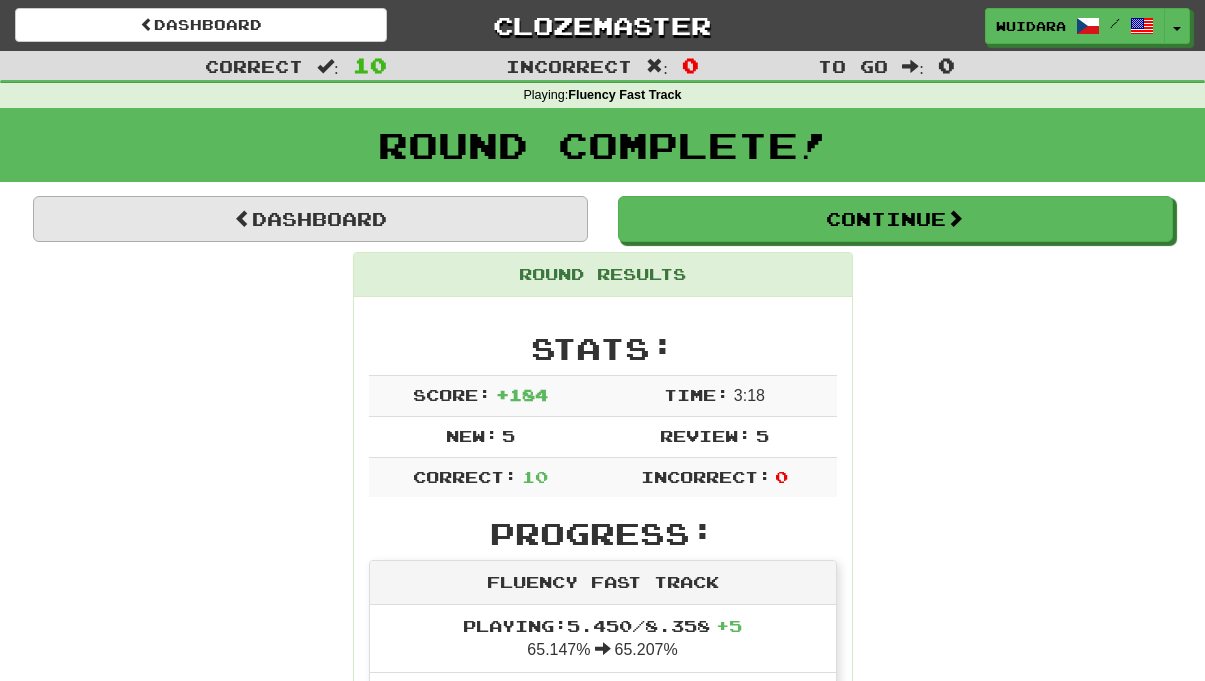 click on "Dashboard" at bounding box center [310, 219] 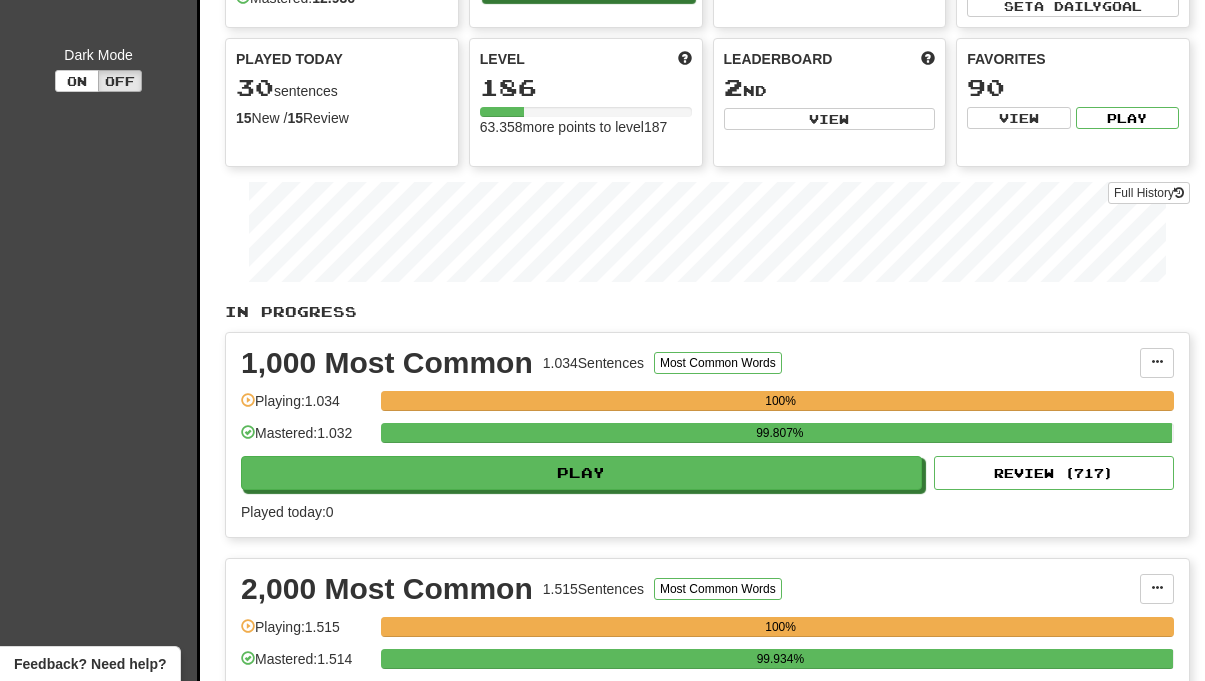 scroll, scrollTop: 0, scrollLeft: 0, axis: both 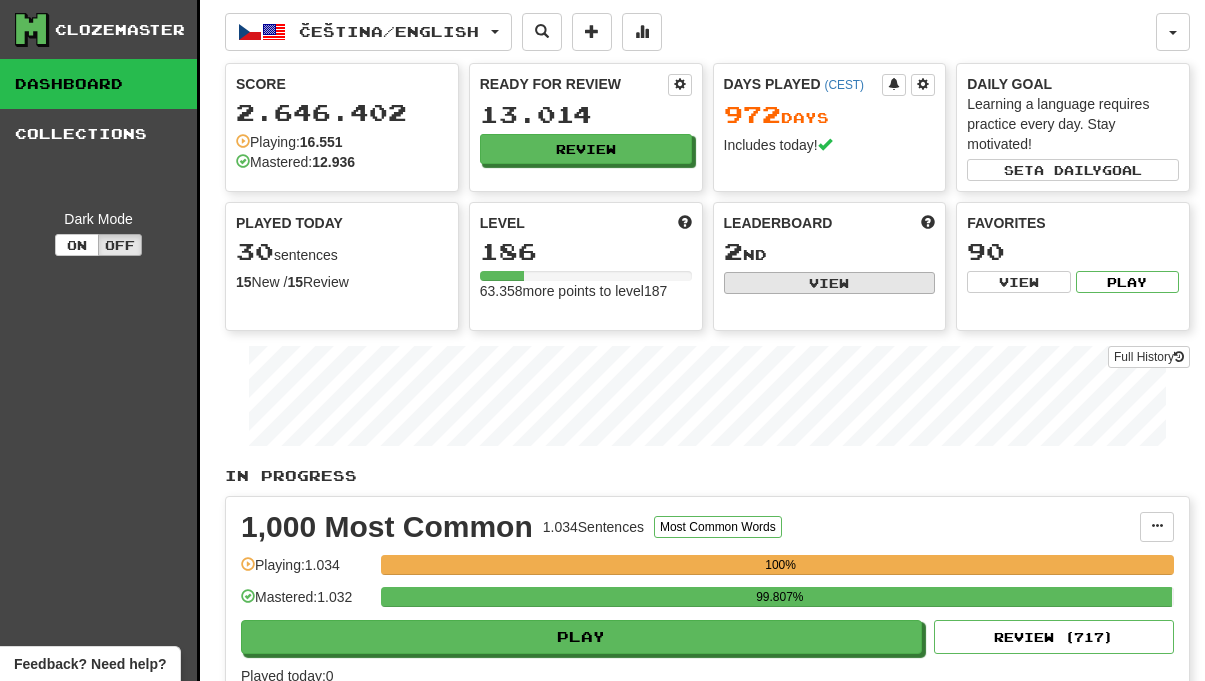 click on "View" at bounding box center [830, 283] 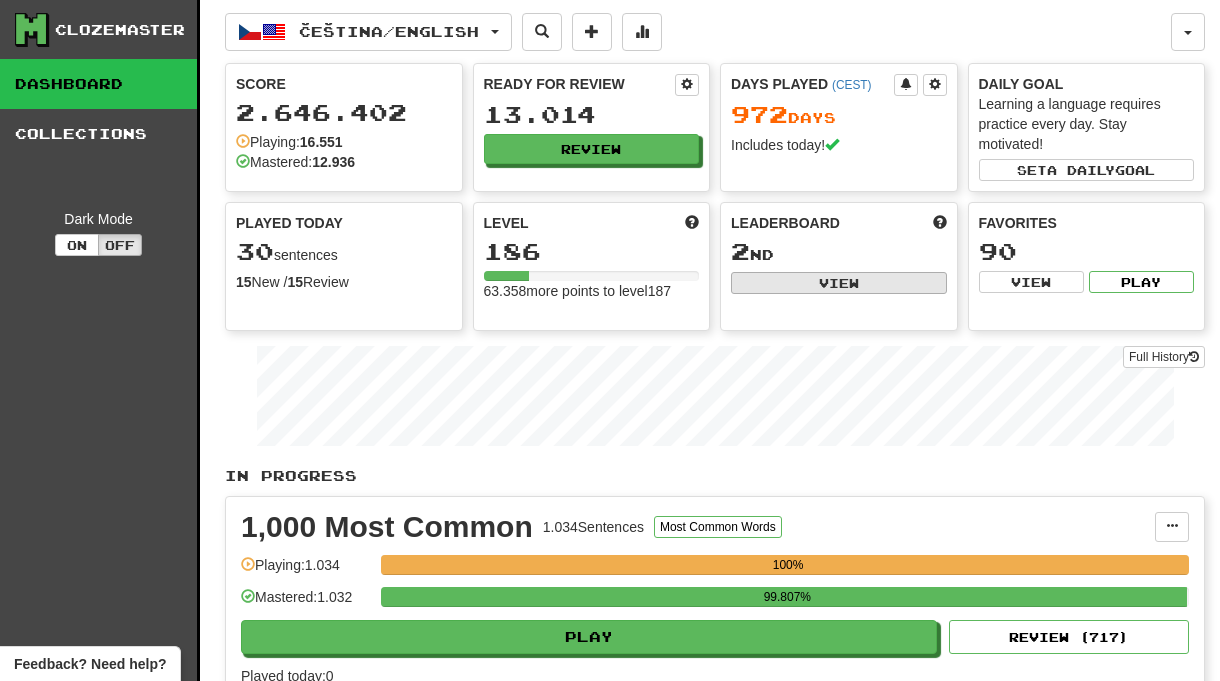 select on "**********" 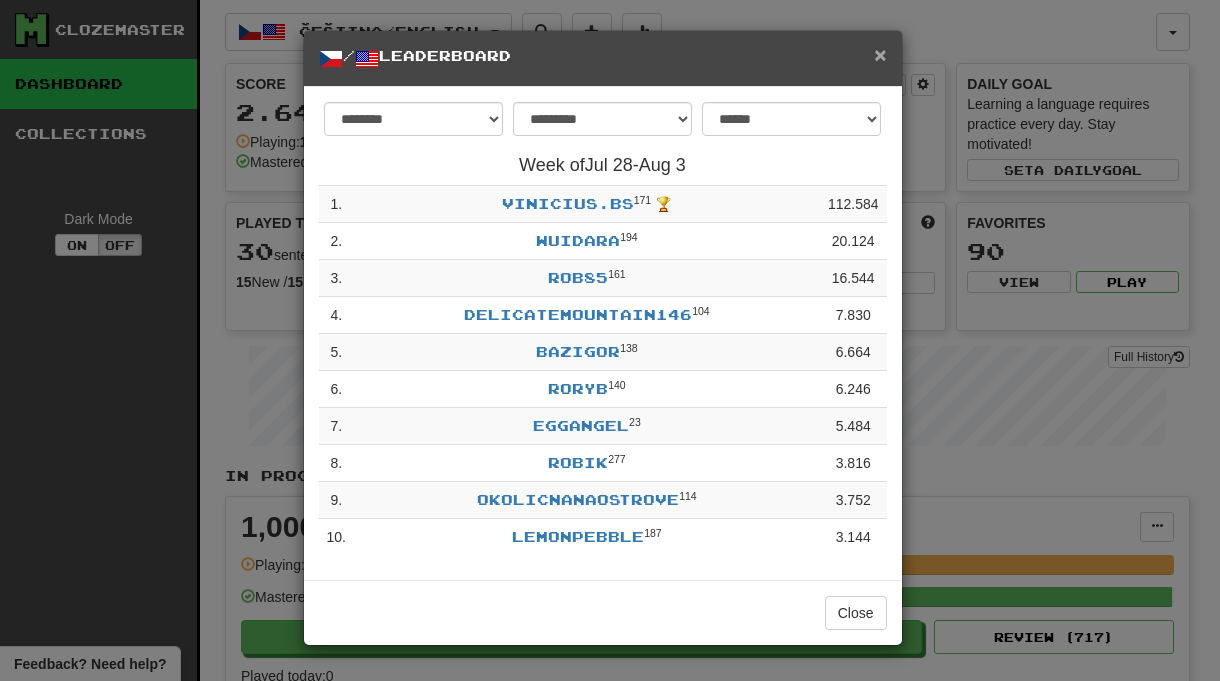 click on "×" at bounding box center (880, 54) 